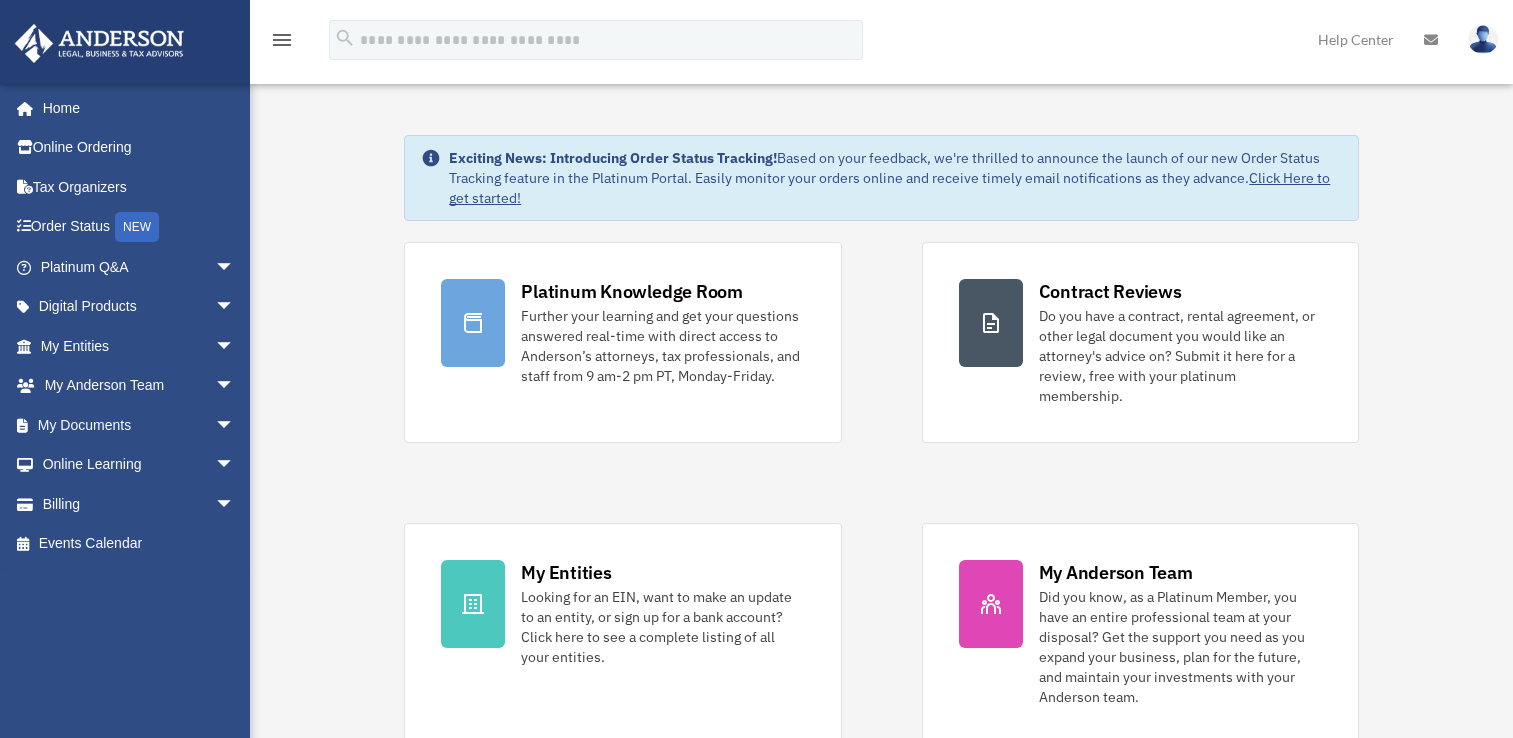 scroll, scrollTop: 0, scrollLeft: 0, axis: both 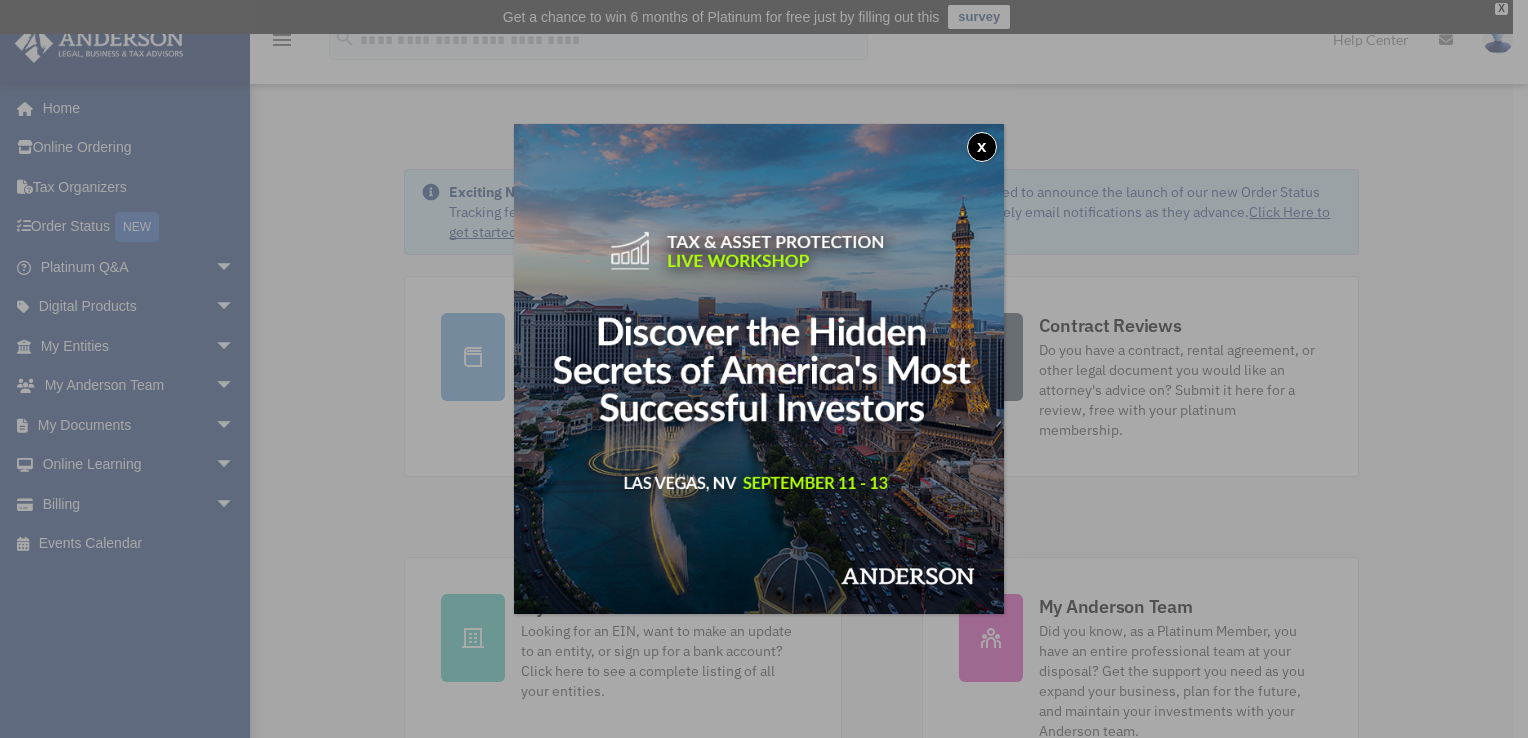 click on "x" at bounding box center [982, 147] 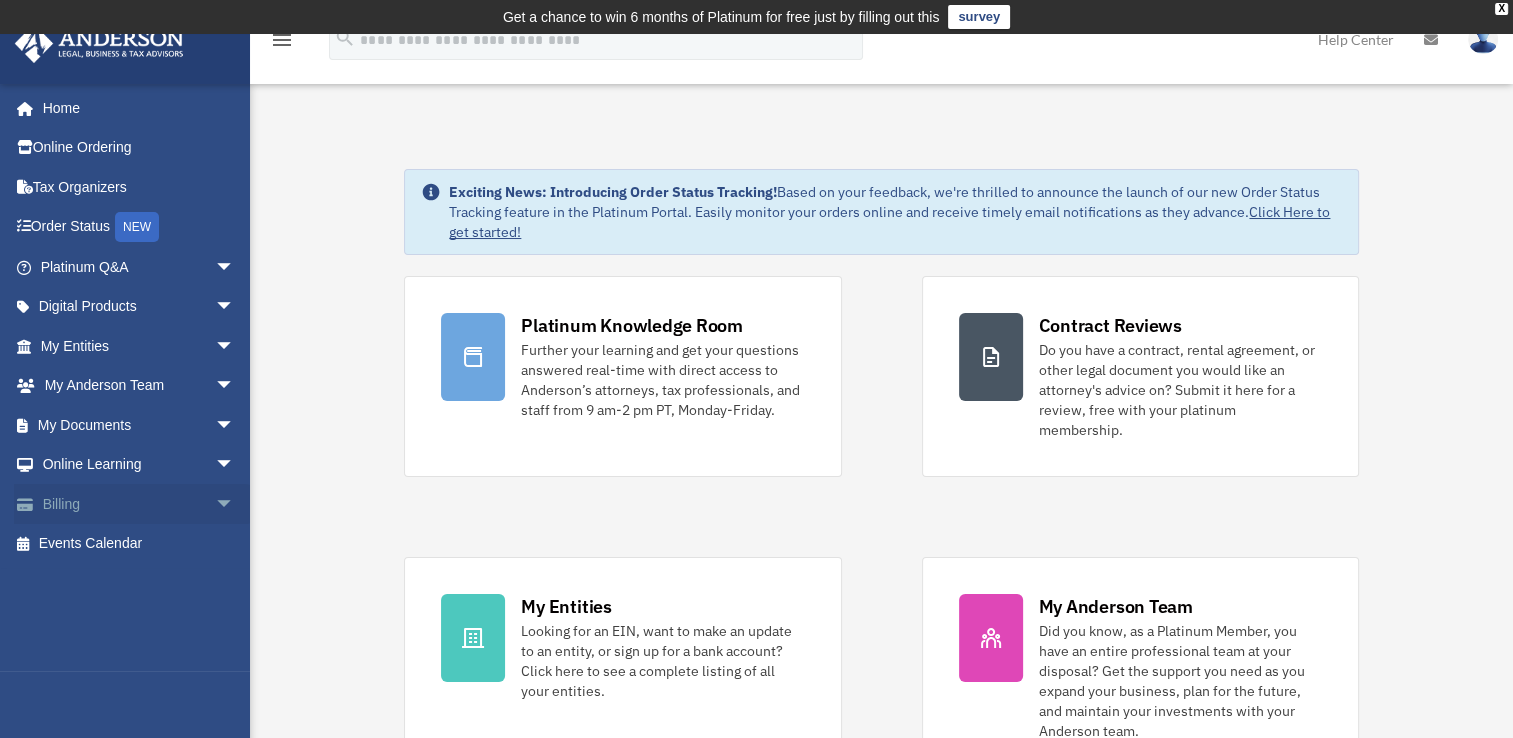 click on "arrow_drop_down" at bounding box center [235, 504] 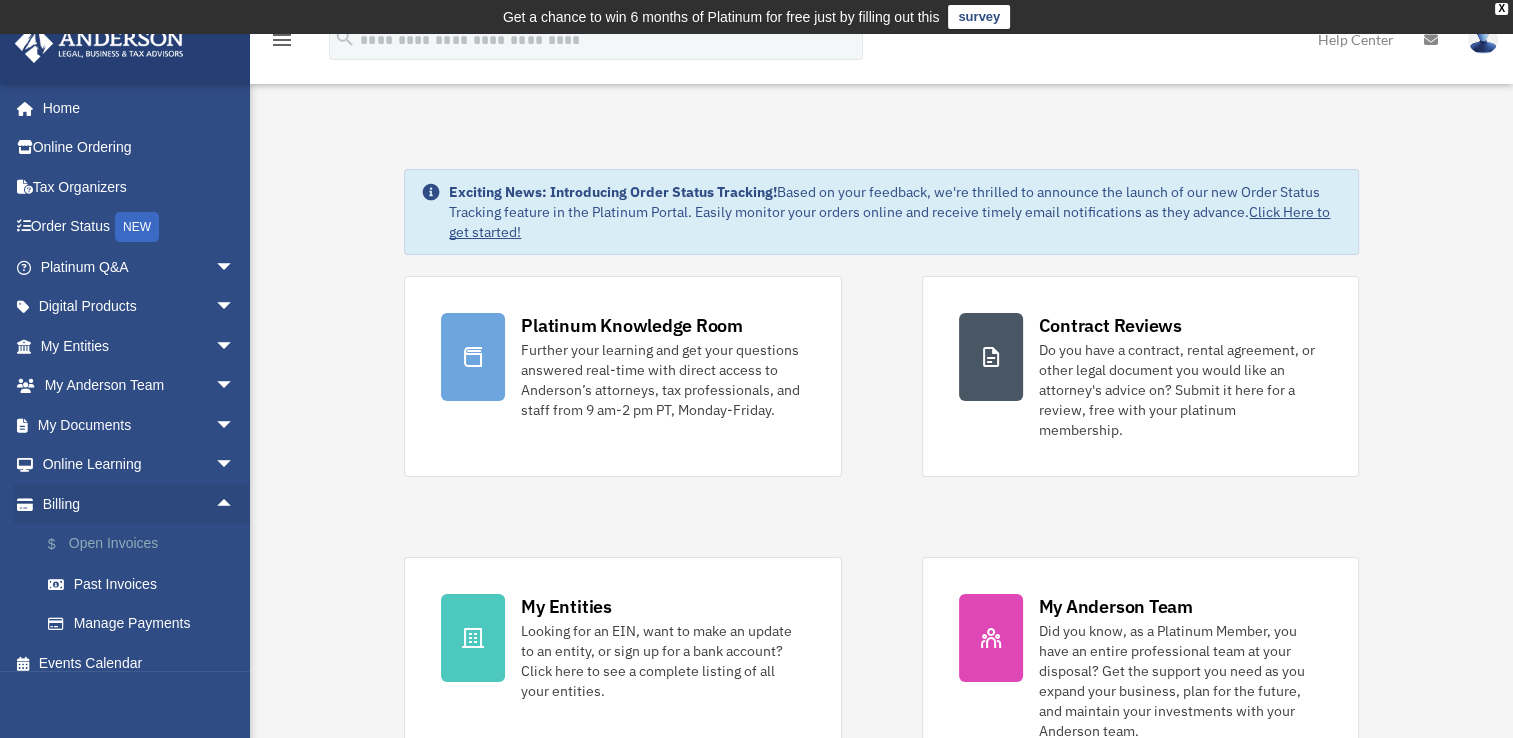 click on "$ Open Invoices" at bounding box center [146, 544] 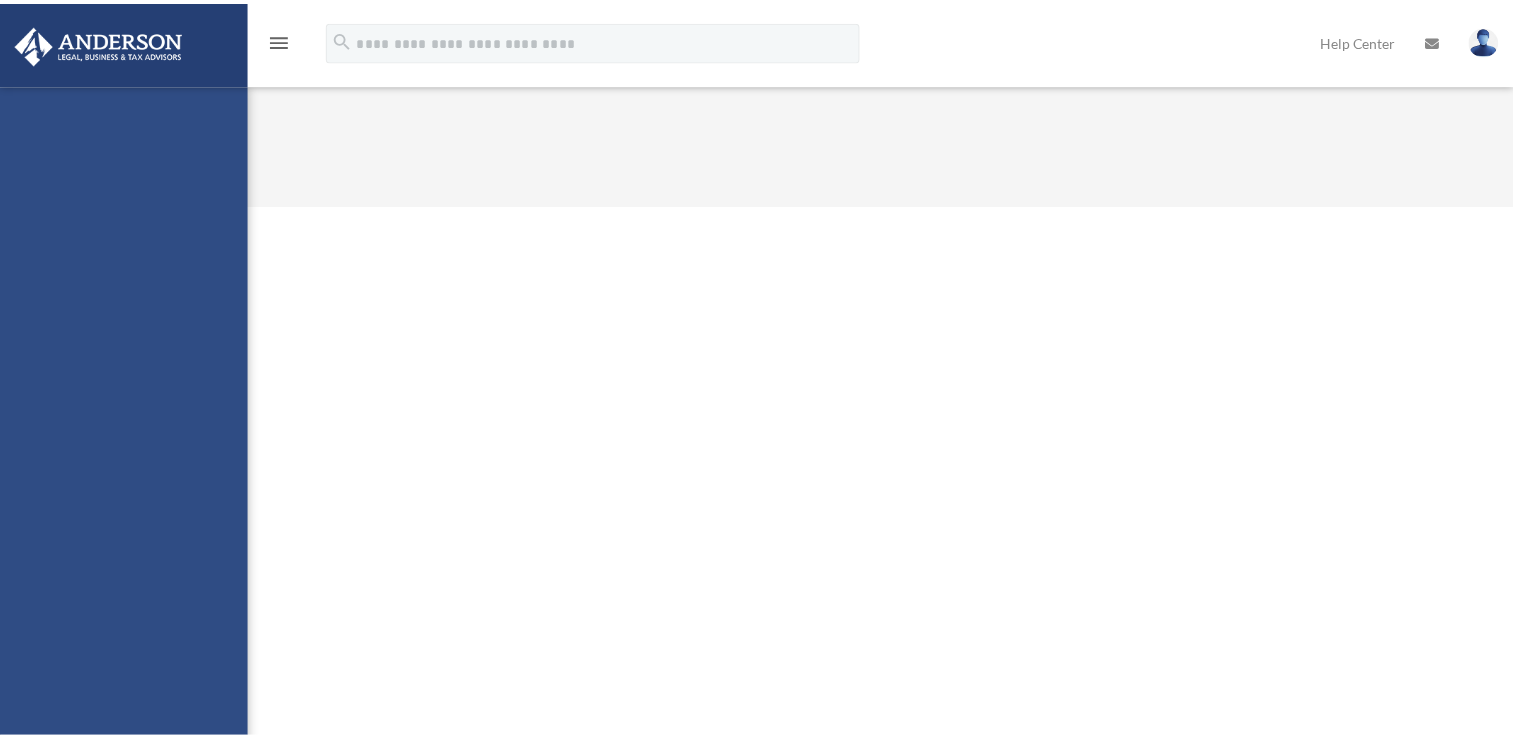 scroll, scrollTop: 0, scrollLeft: 0, axis: both 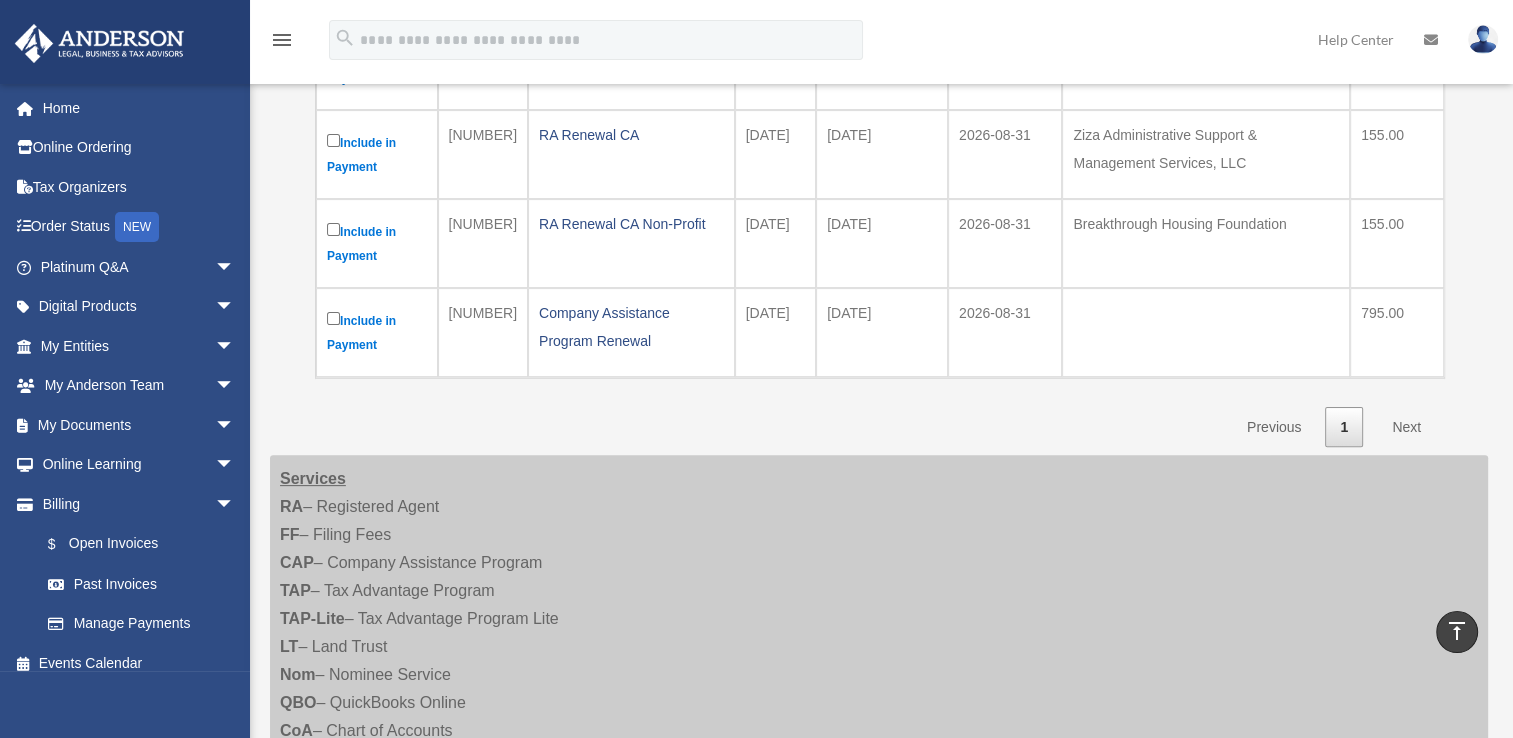 click on "Next" at bounding box center [1406, 427] 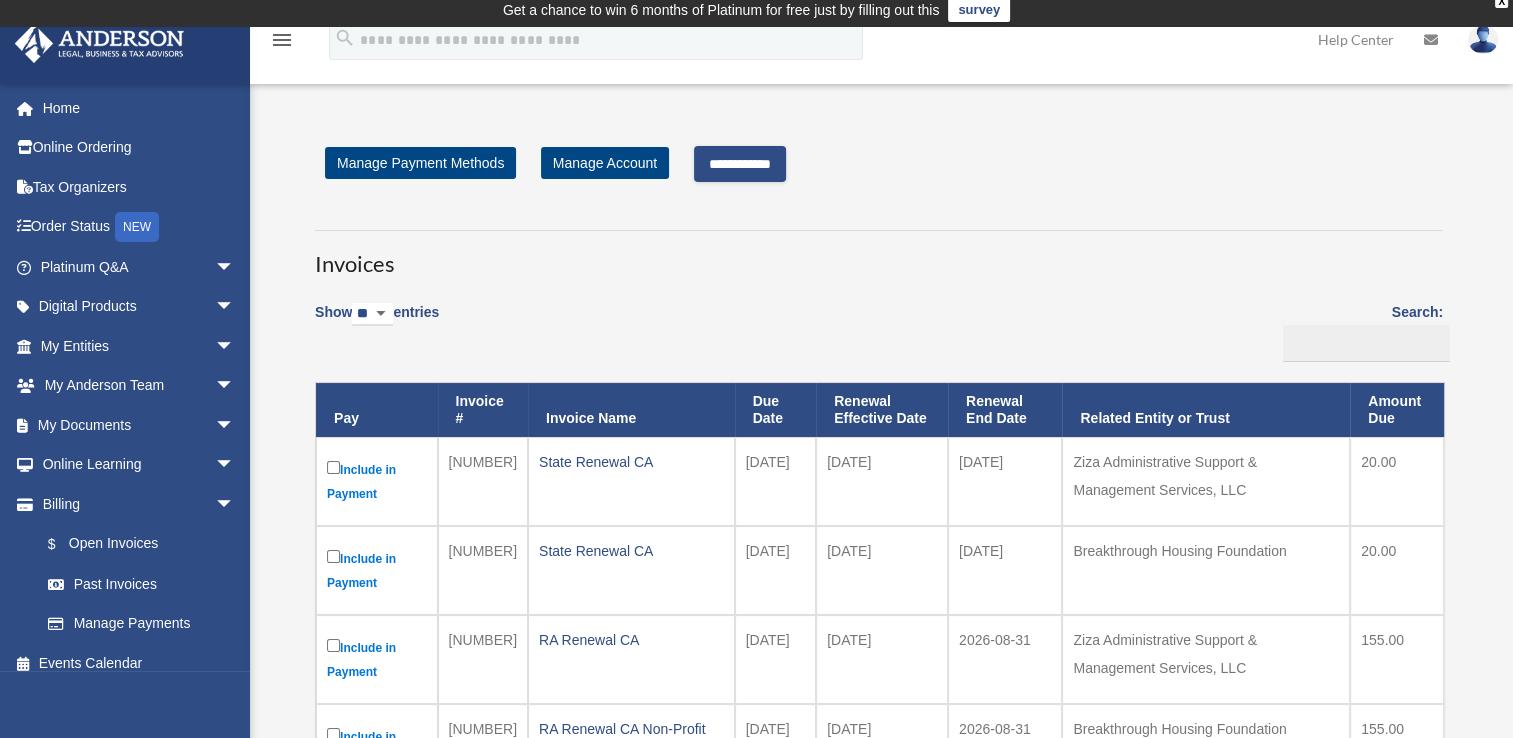 scroll, scrollTop: 0, scrollLeft: 0, axis: both 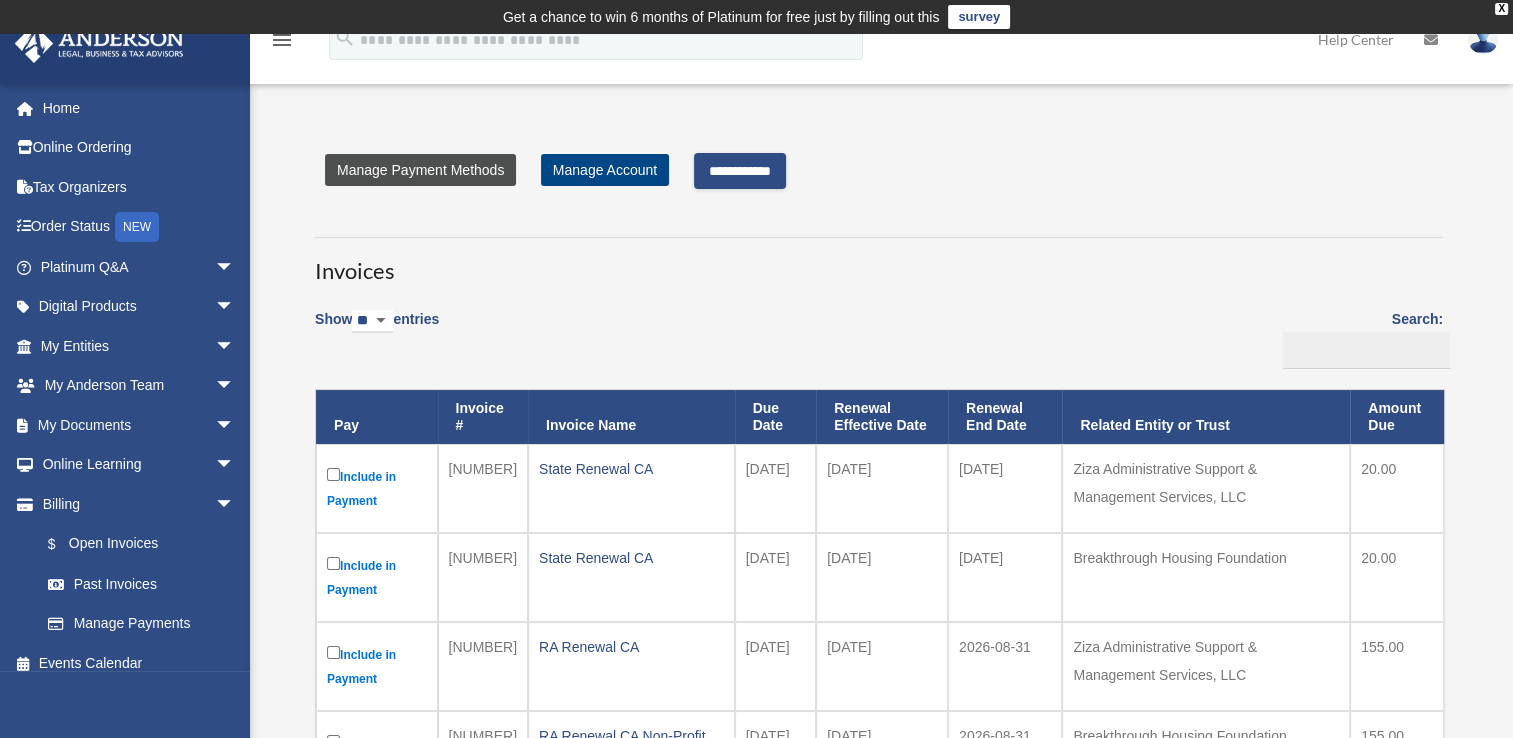 click on "Manage Payment Methods" at bounding box center (420, 170) 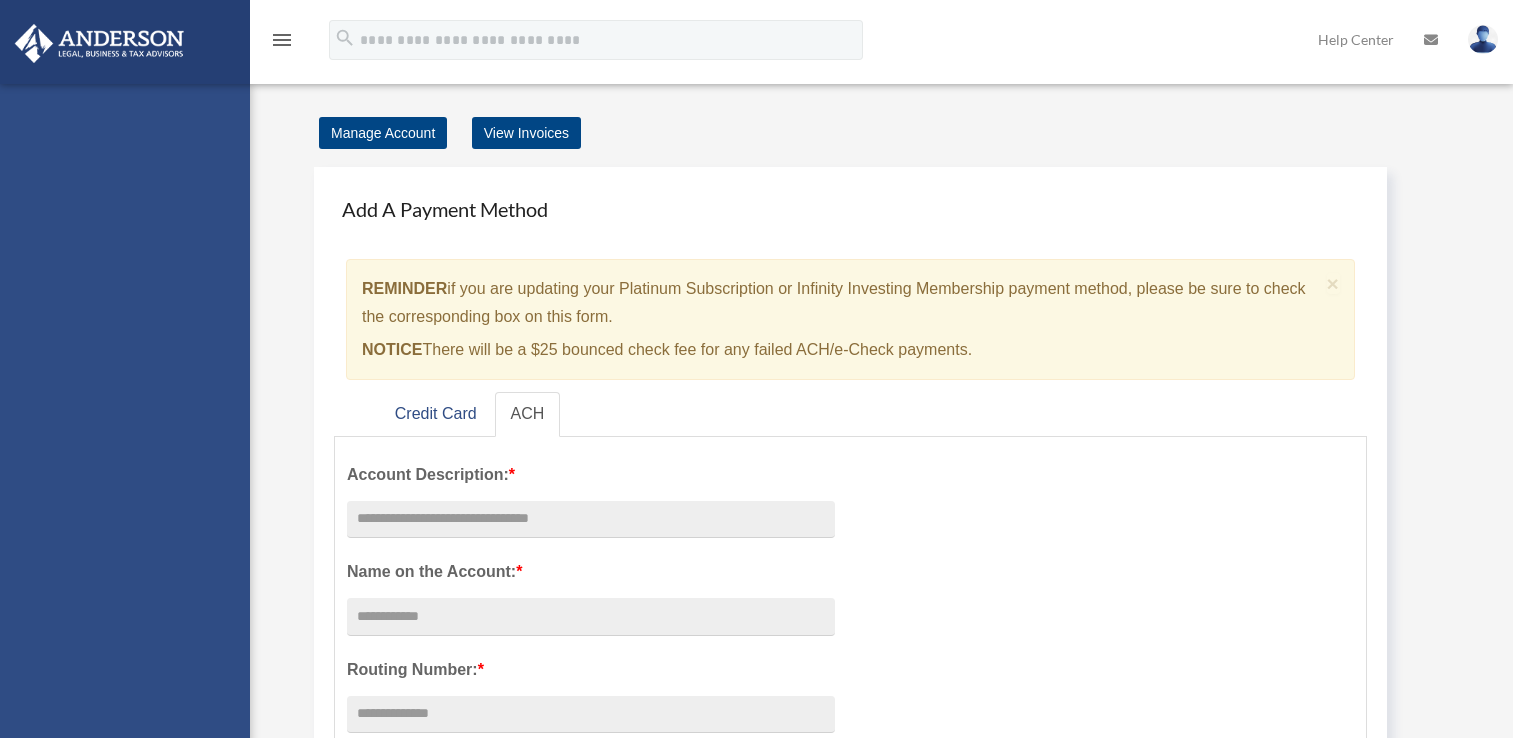 scroll, scrollTop: 0, scrollLeft: 0, axis: both 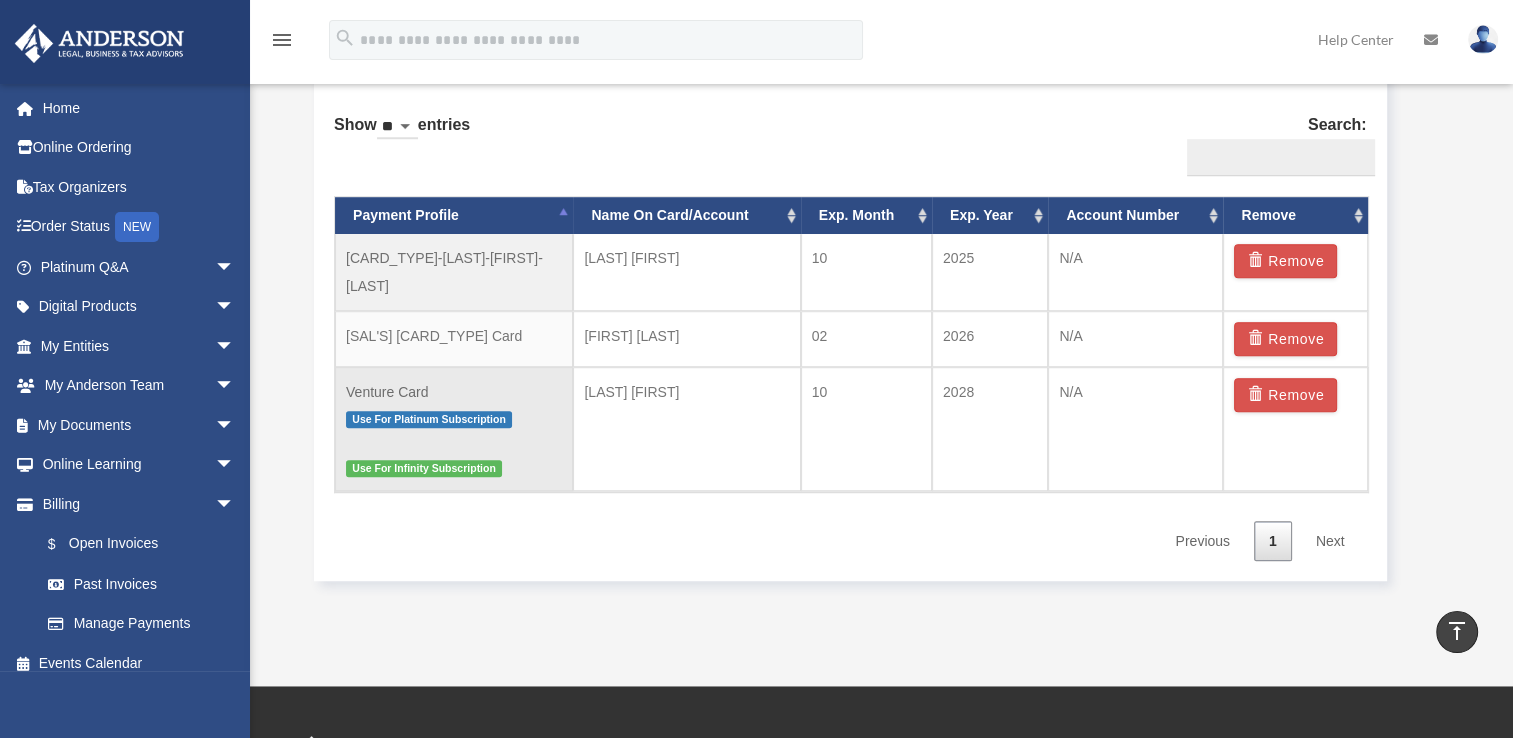 click on "Venture Card Use For Platinum Subscription Use For Infinity Subscription" at bounding box center (454, 429) 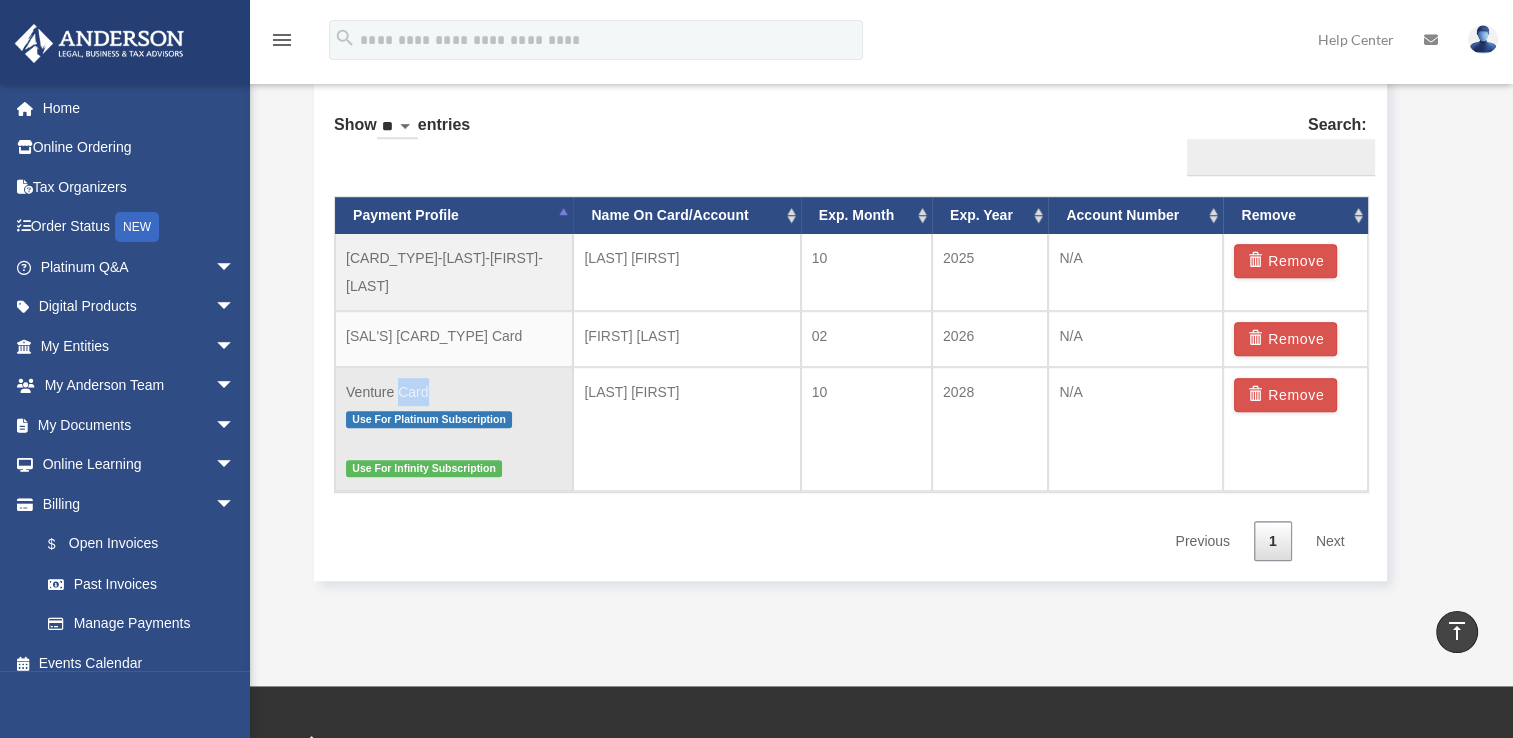click on "Venture Card Use For Platinum Subscription Use For Infinity Subscription" at bounding box center (454, 429) 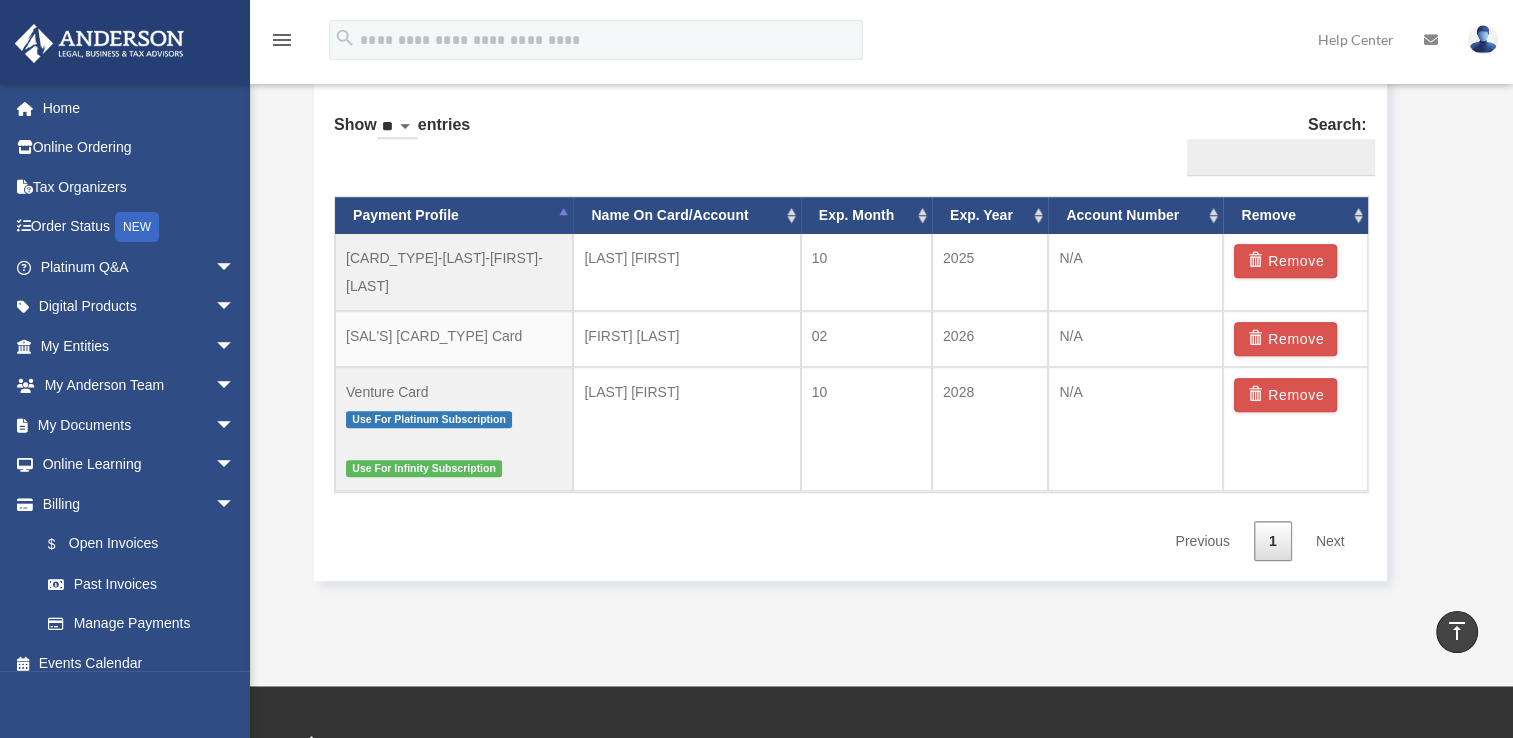 drag, startPoint x: 950, startPoint y: 566, endPoint x: 960, endPoint y: 568, distance: 10.198039 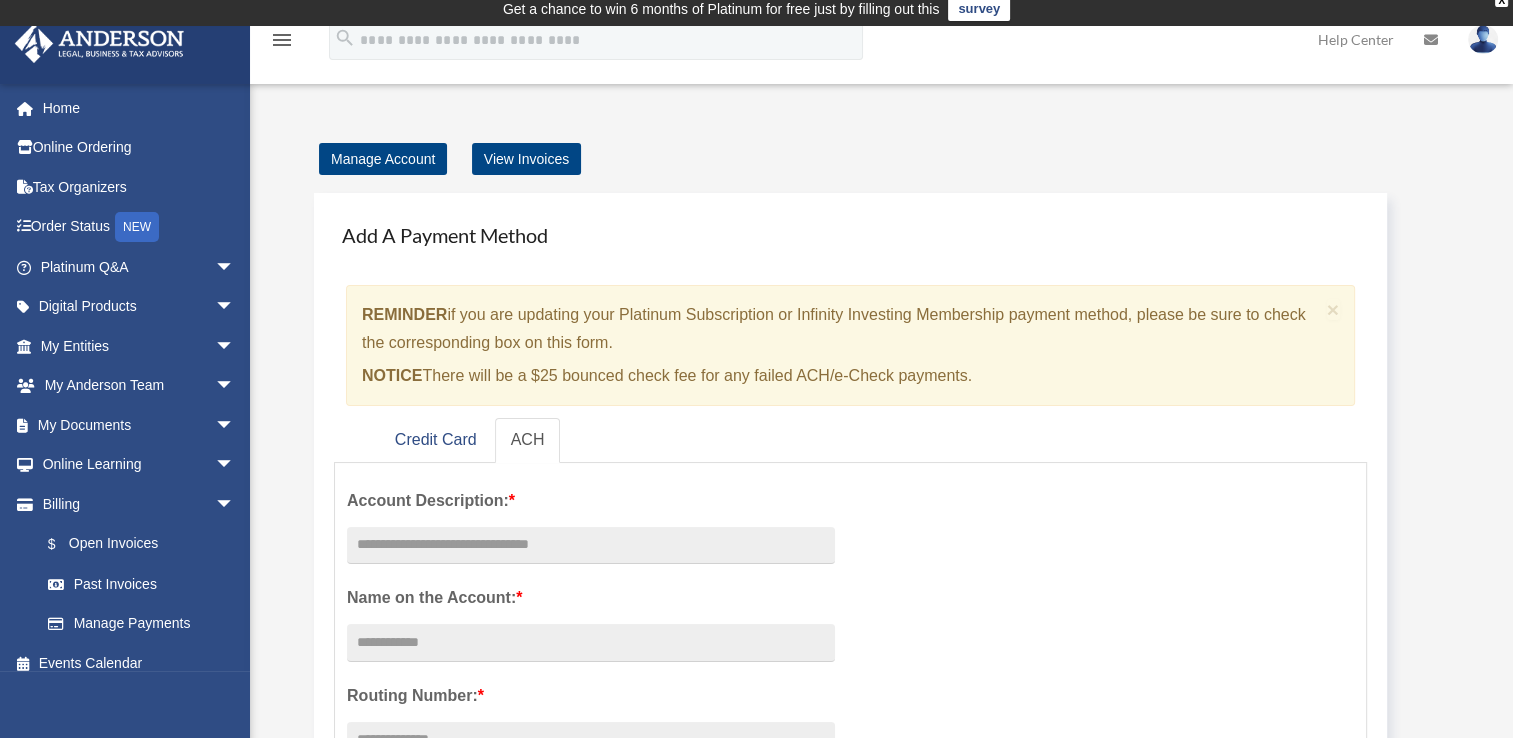 scroll, scrollTop: 2, scrollLeft: 0, axis: vertical 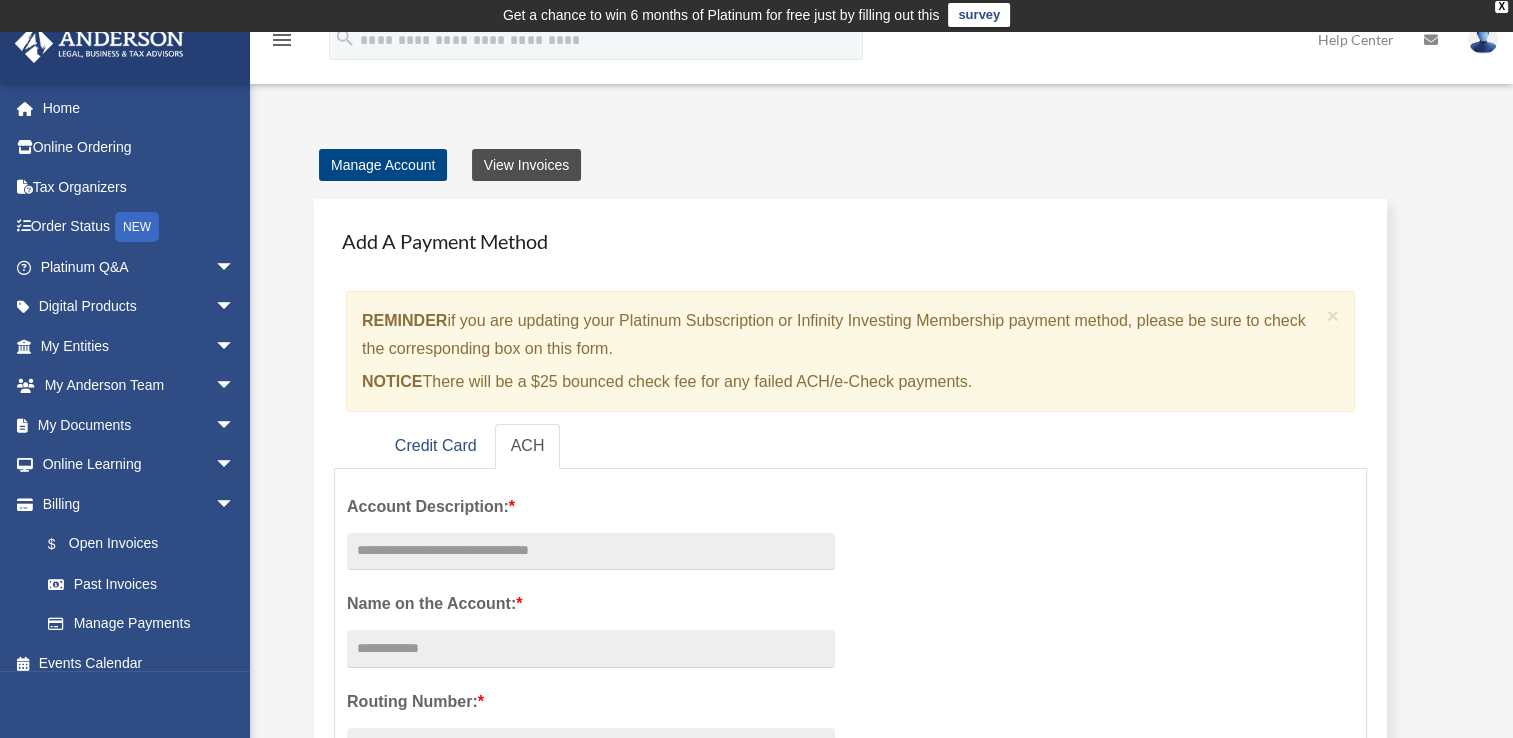 click on "View Invoices" at bounding box center [526, 165] 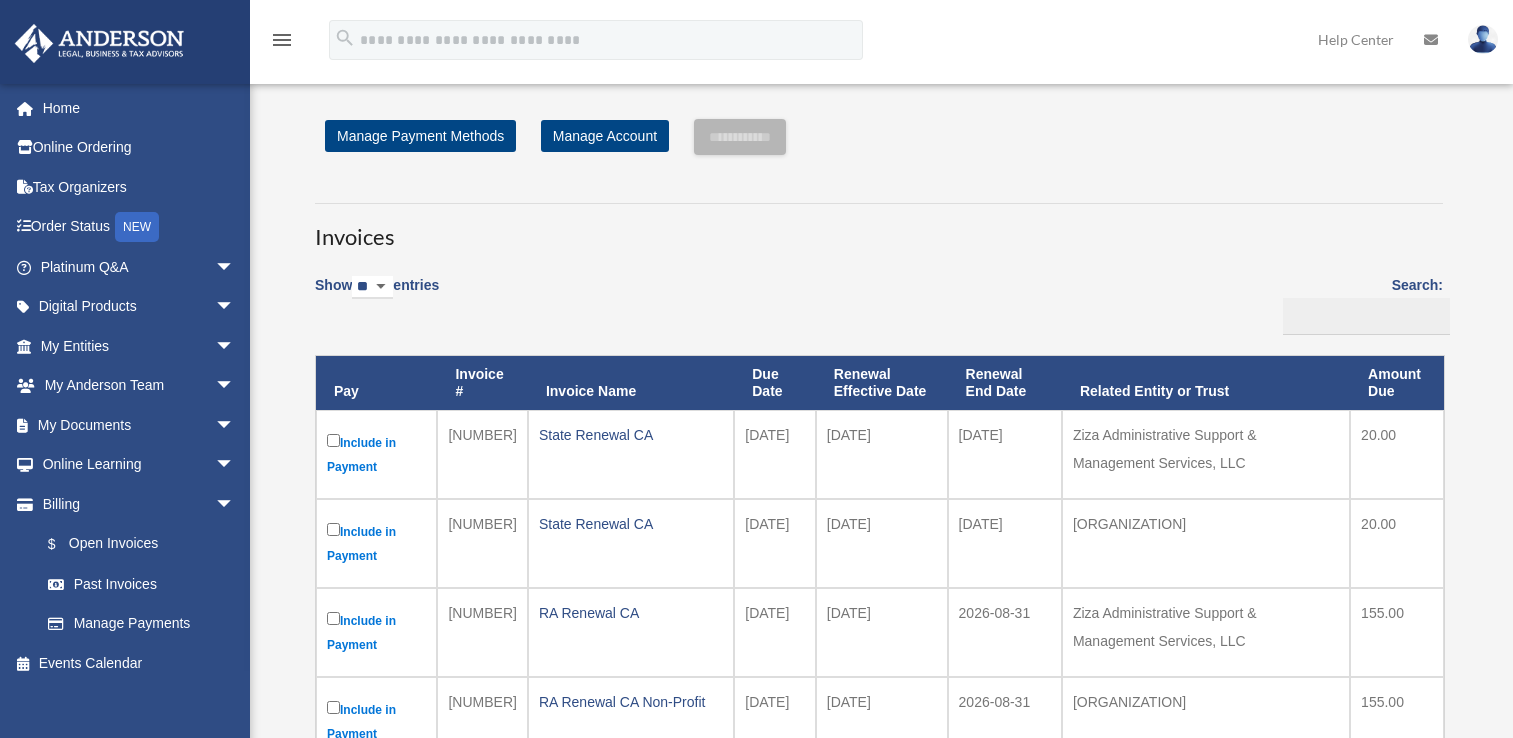 scroll, scrollTop: 0, scrollLeft: 0, axis: both 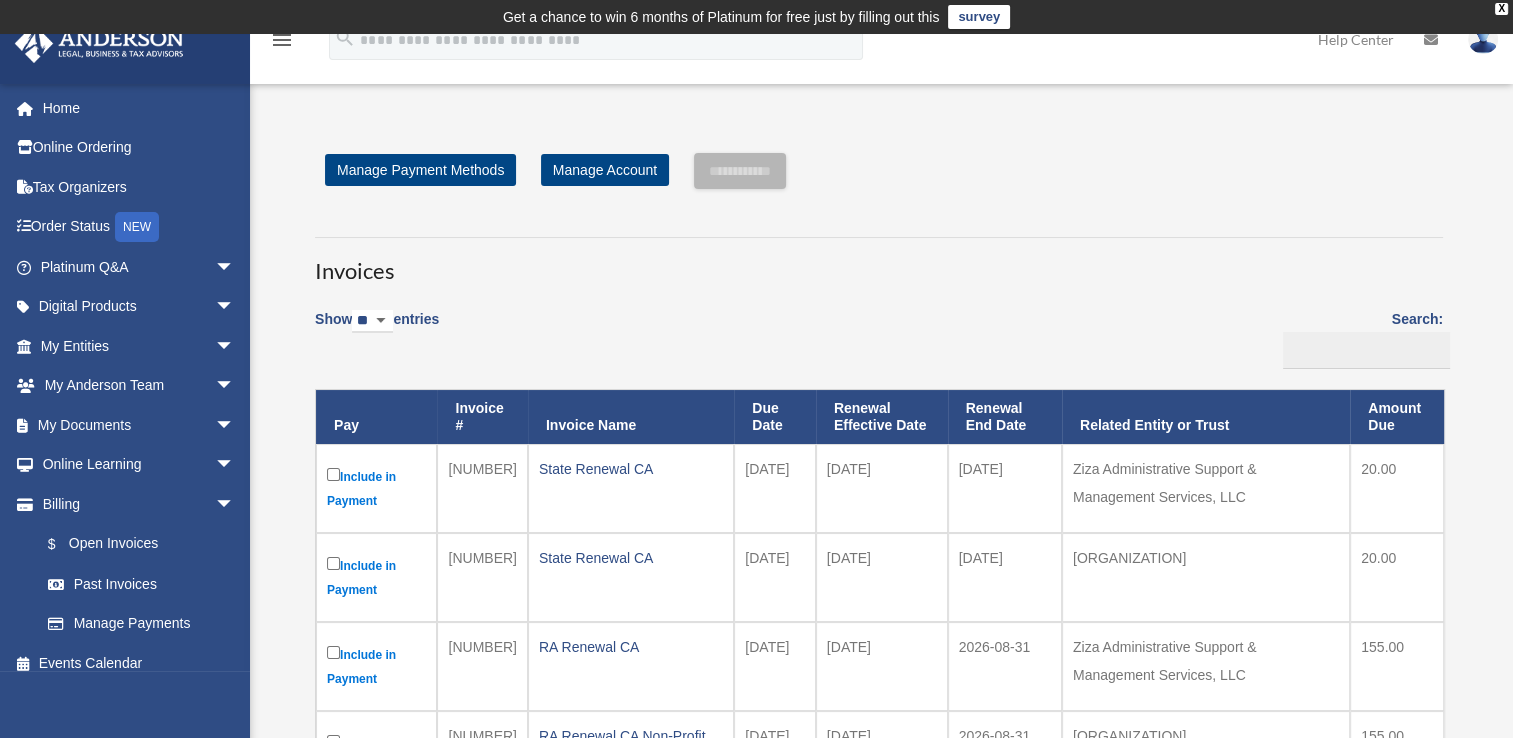 click on "**********" at bounding box center [881, 761] 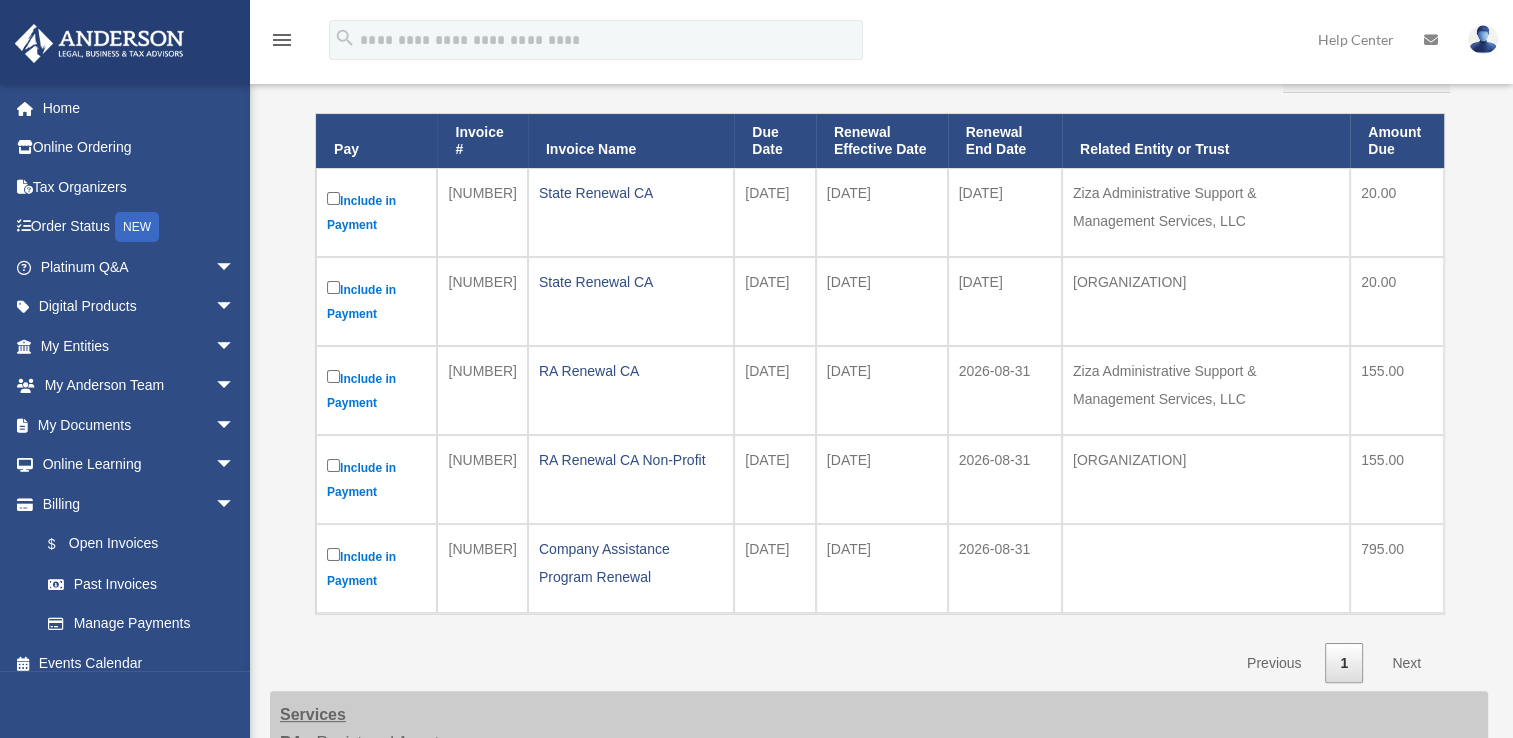 scroll, scrollTop: 279, scrollLeft: 0, axis: vertical 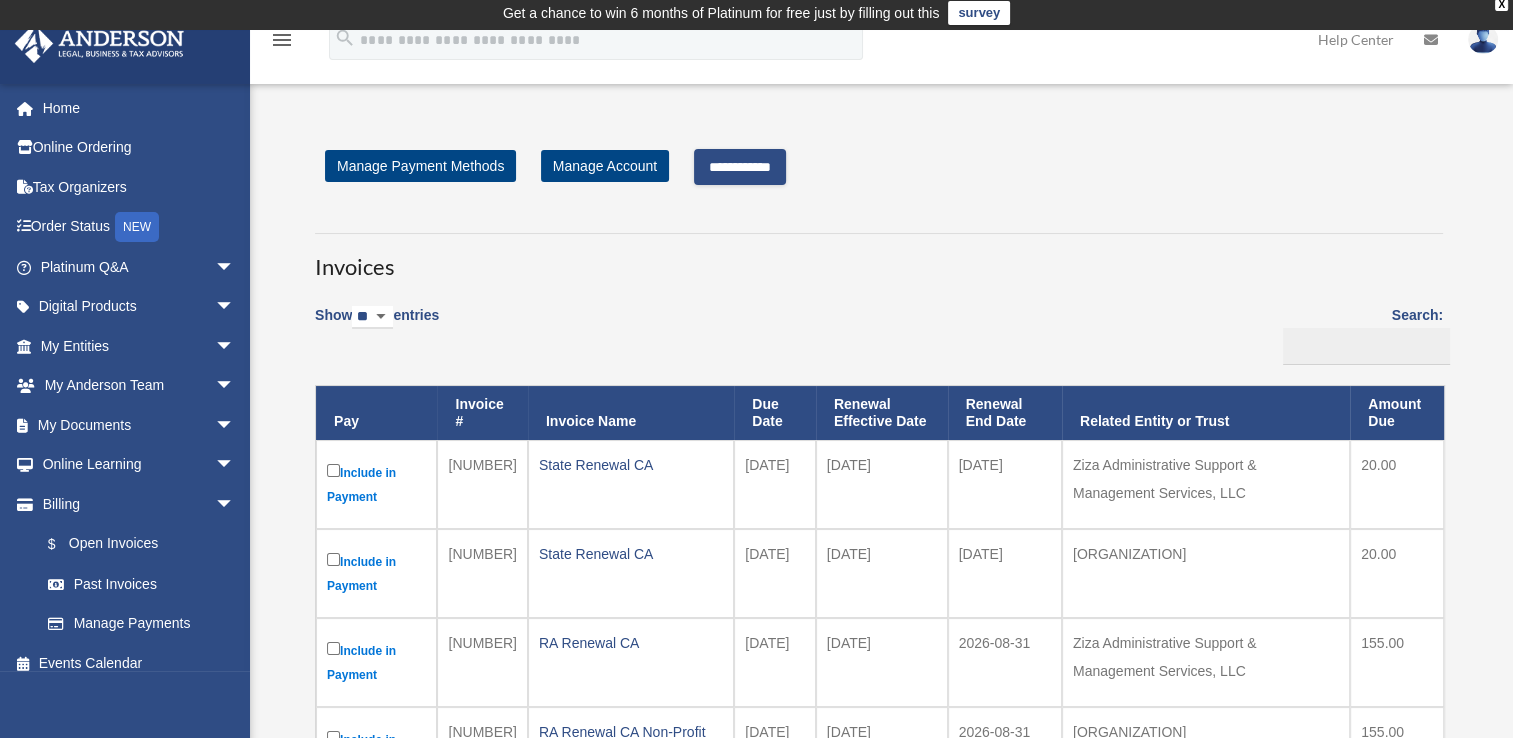 click on "**********" at bounding box center [740, 167] 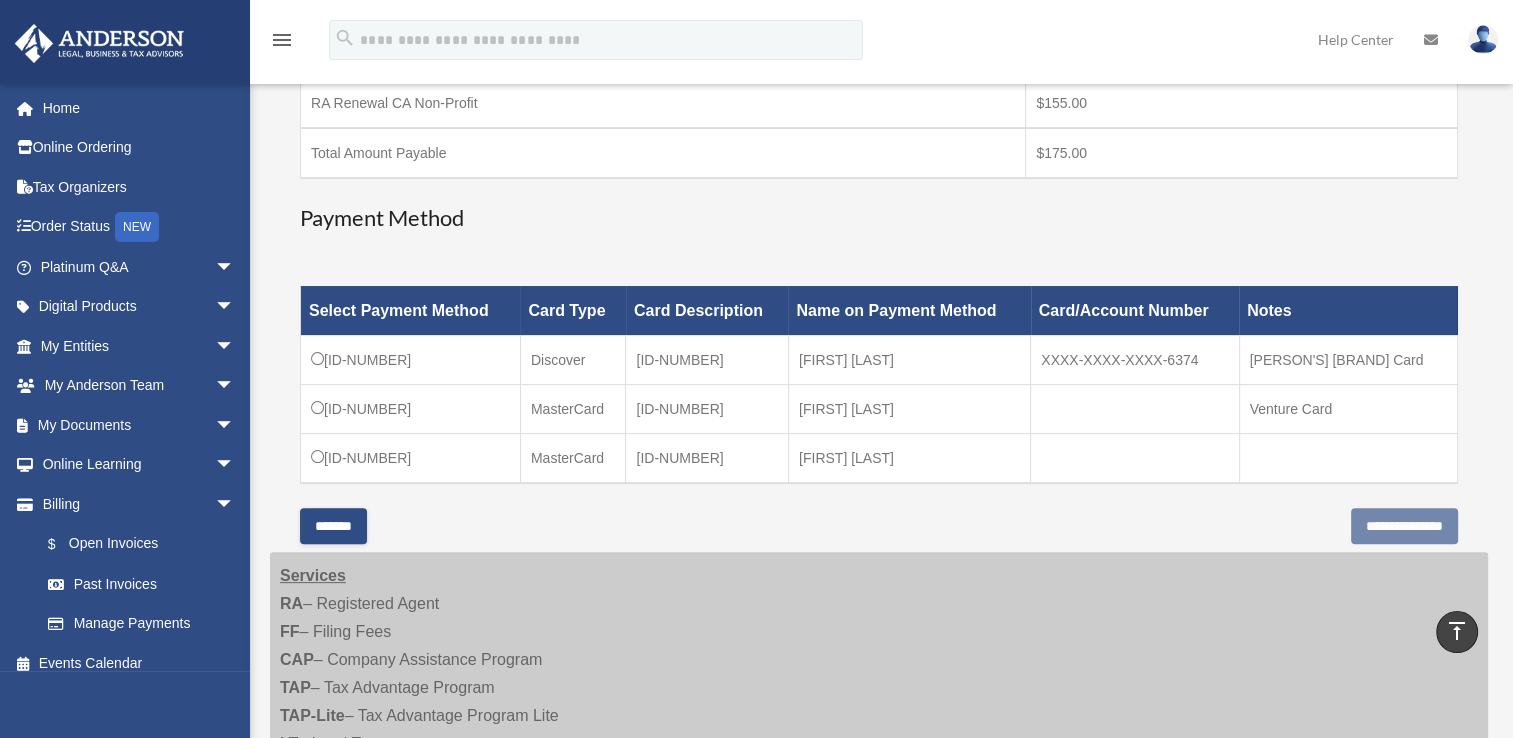 scroll, scrollTop: 467, scrollLeft: 0, axis: vertical 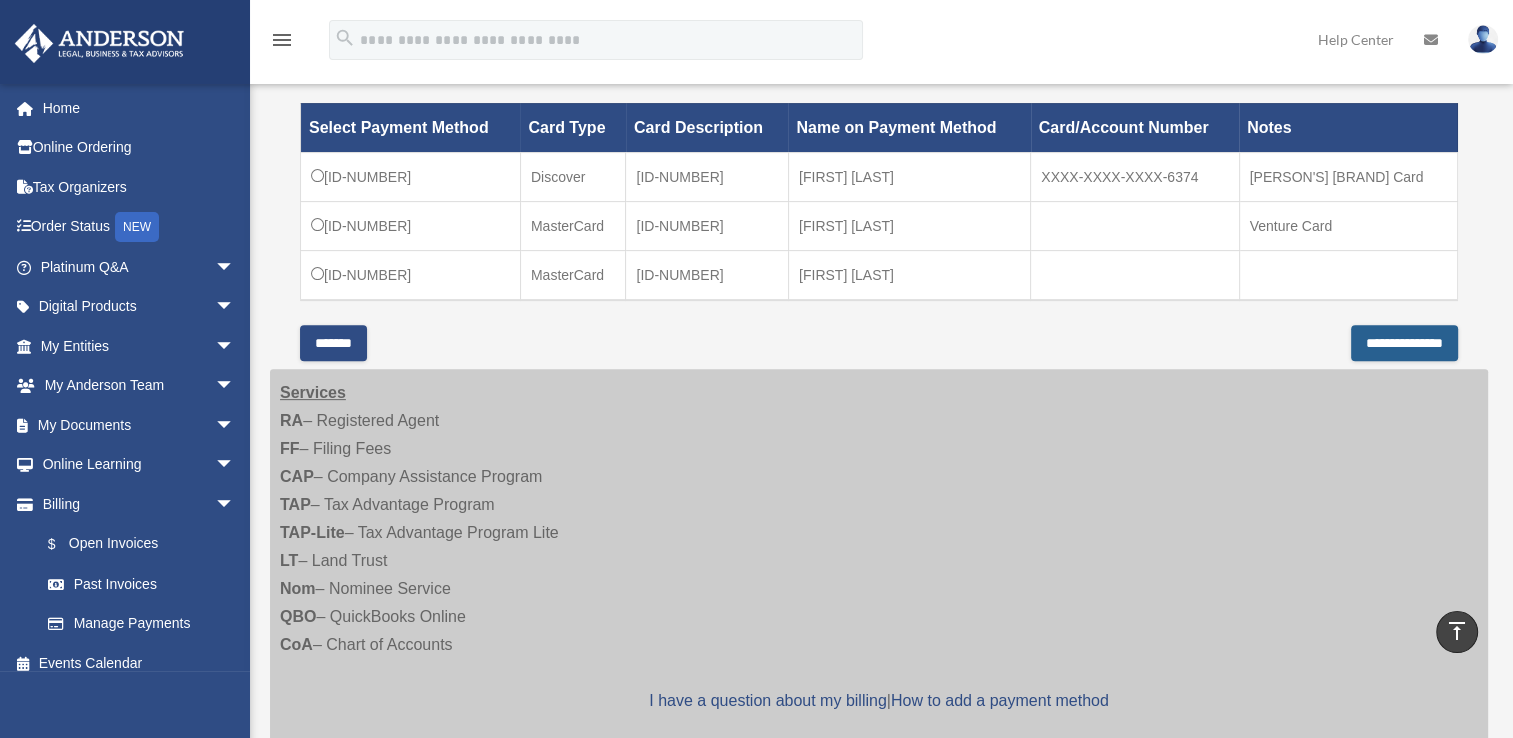 click on "**********" at bounding box center (1404, 343) 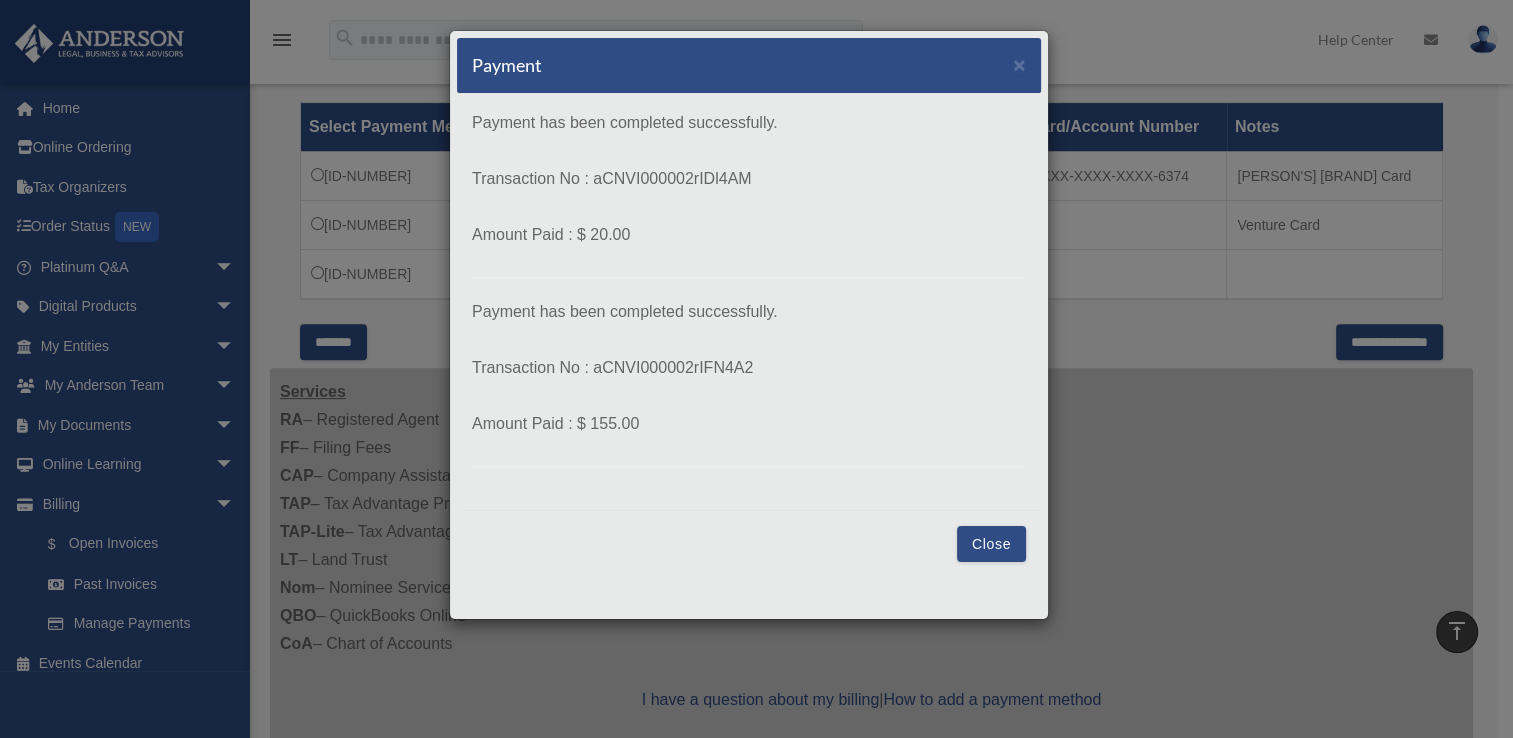 click on "Close" at bounding box center [991, 544] 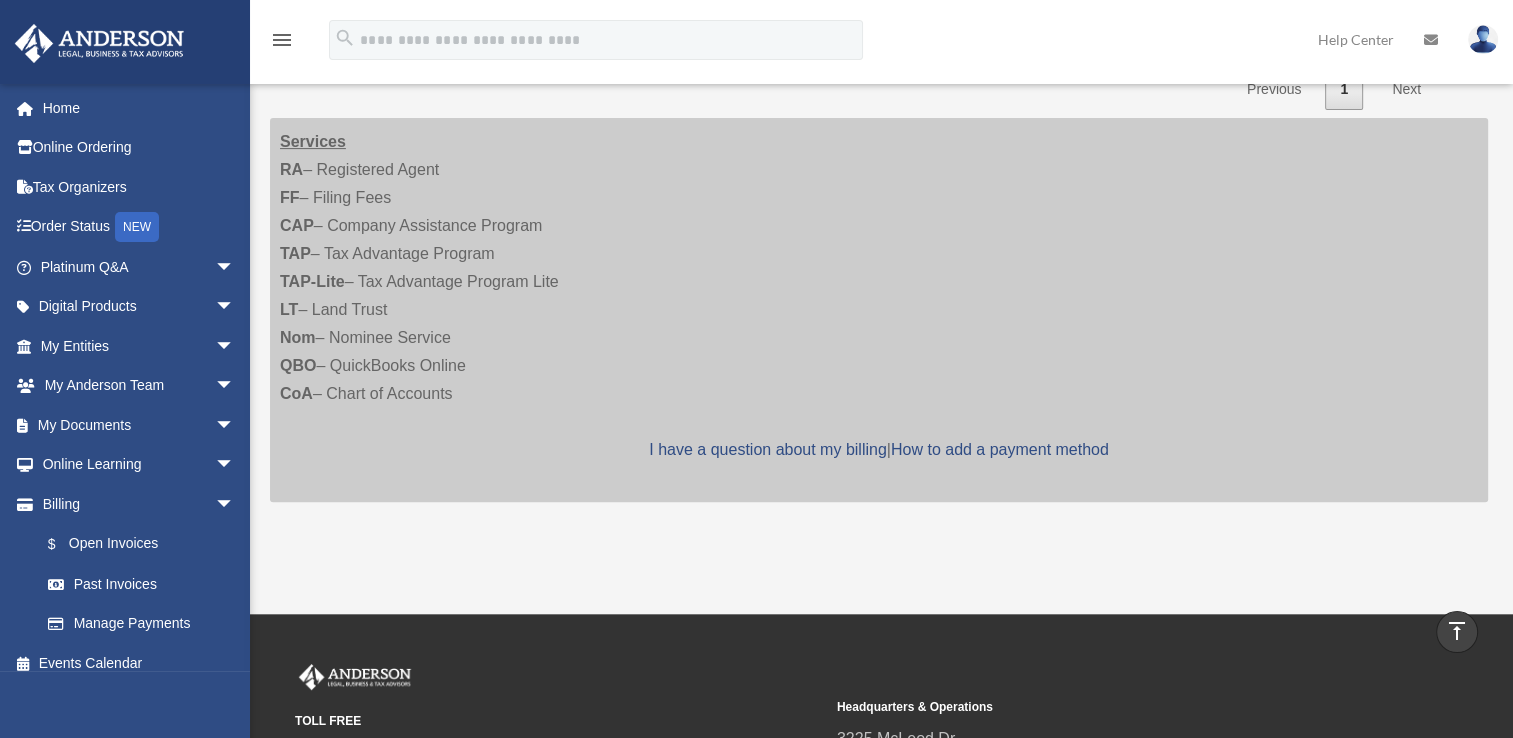 scroll, scrollTop: 683, scrollLeft: 0, axis: vertical 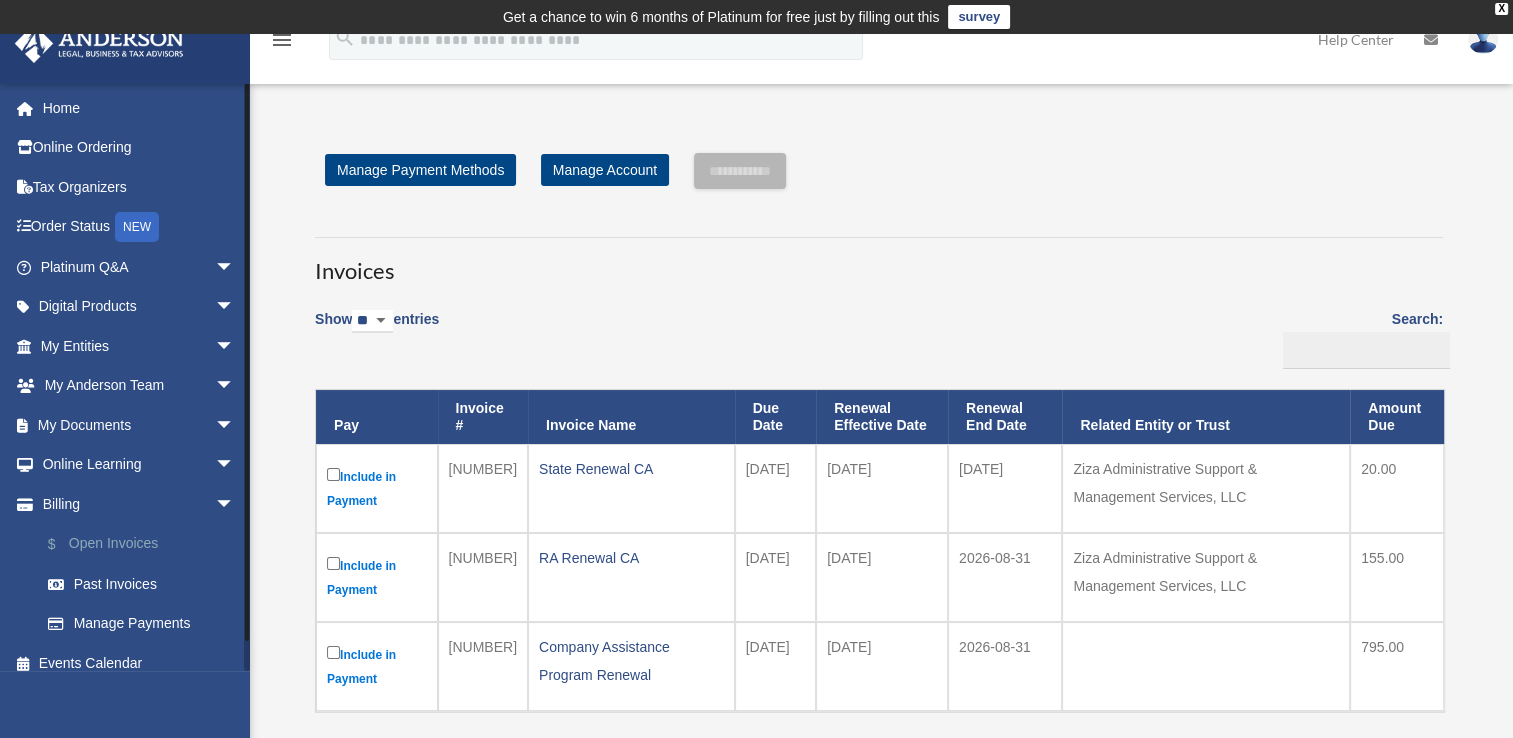 click on "$ Open Invoices" at bounding box center (146, 544) 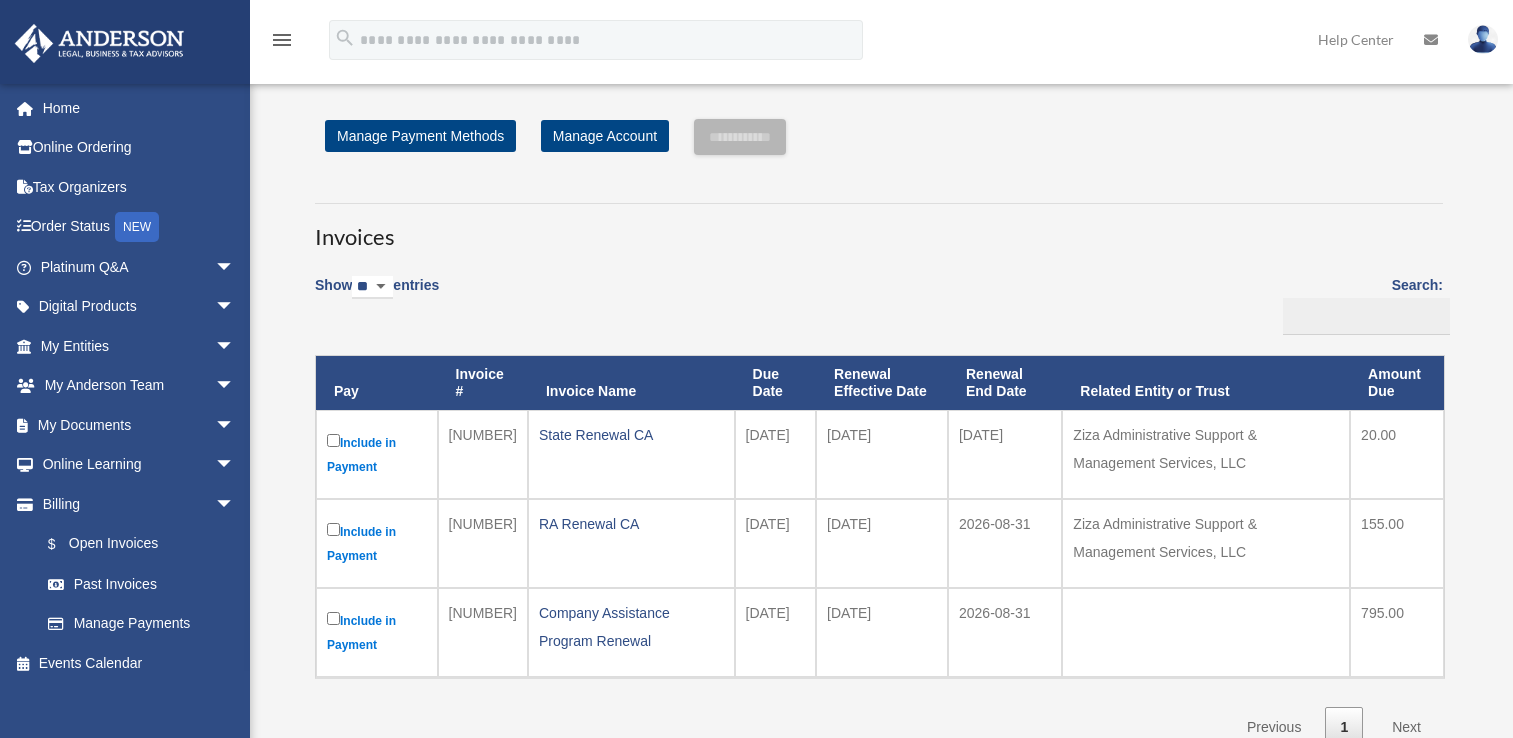 scroll, scrollTop: 0, scrollLeft: 0, axis: both 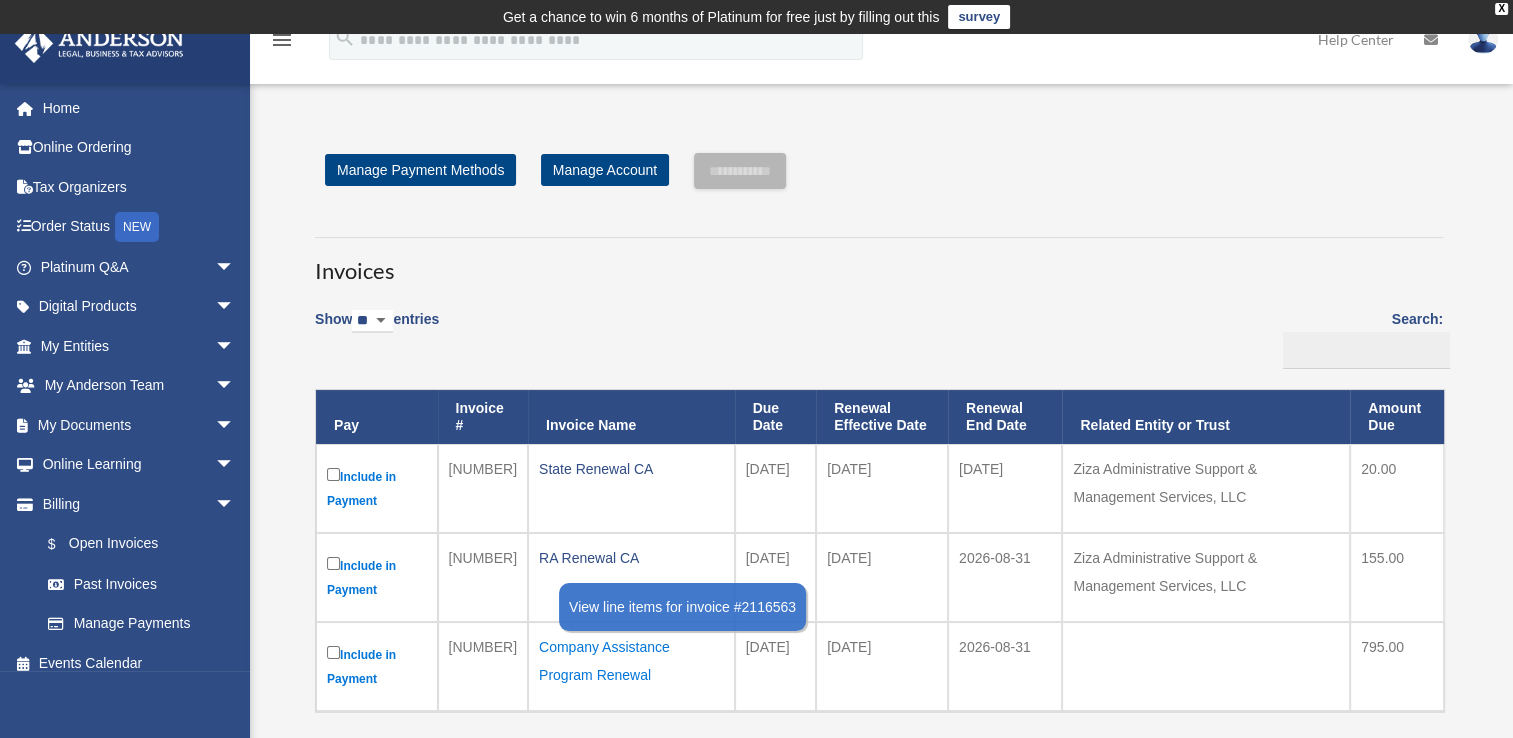 click on "Company Assistance Program Renewal" at bounding box center [631, 661] 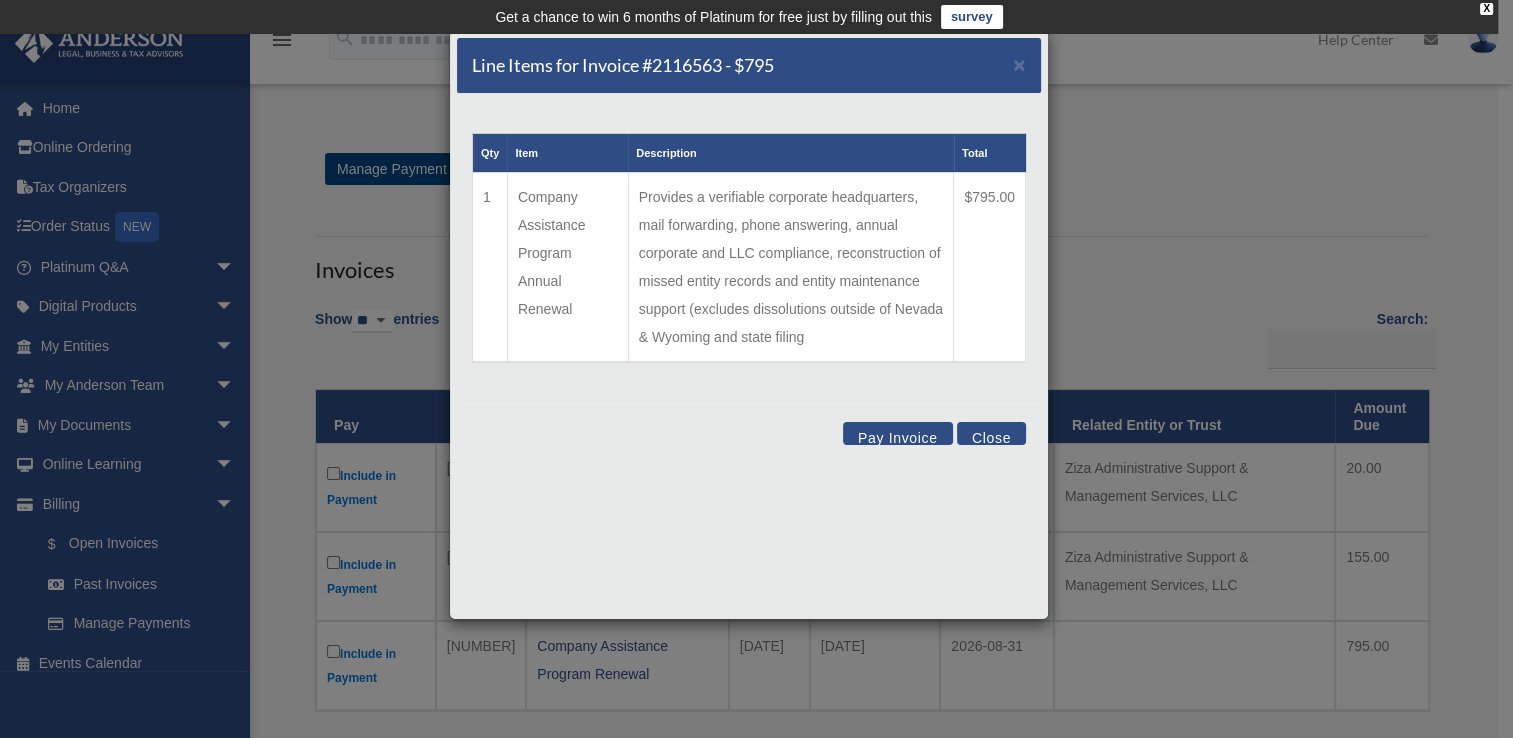 click on "Close" at bounding box center (991, 433) 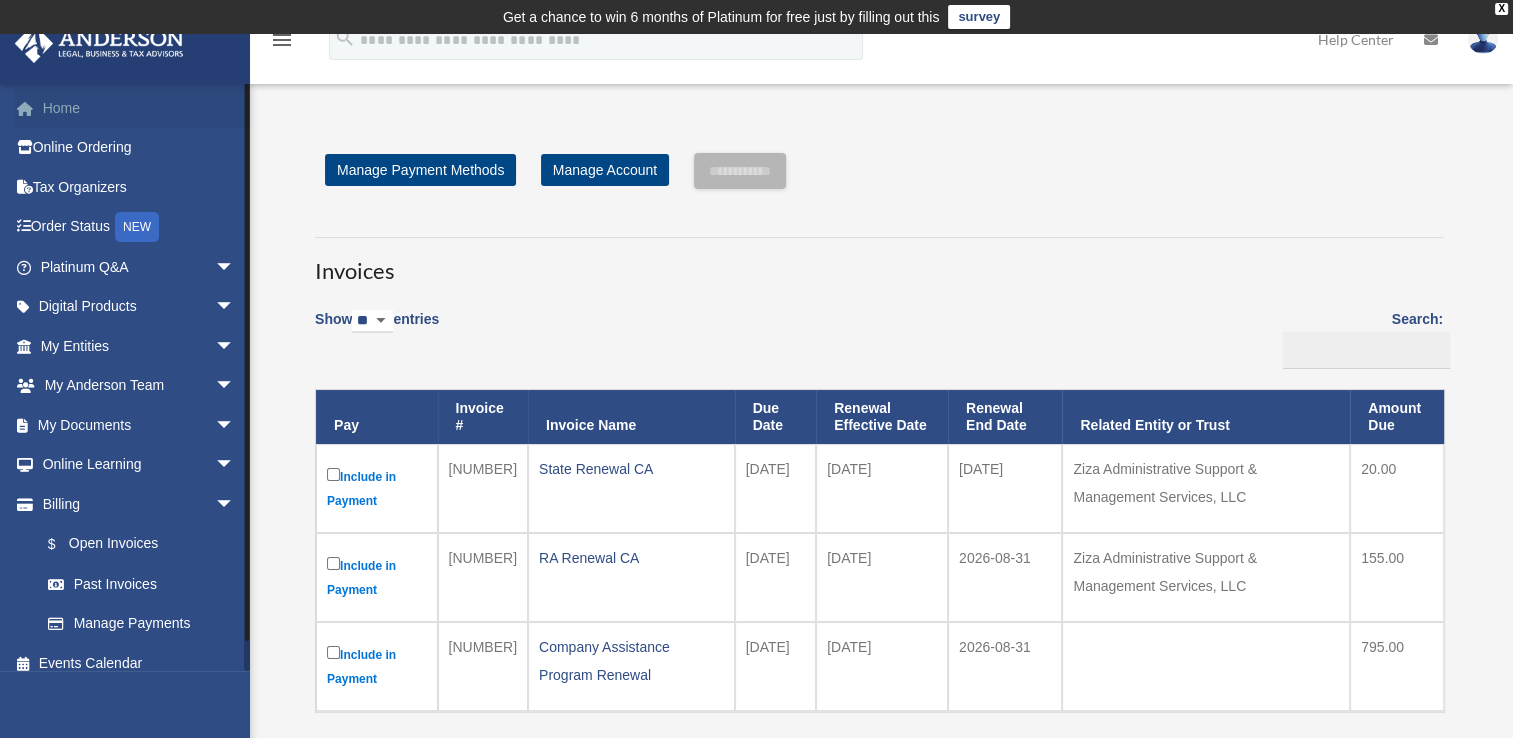 click on "Home" at bounding box center (139, 108) 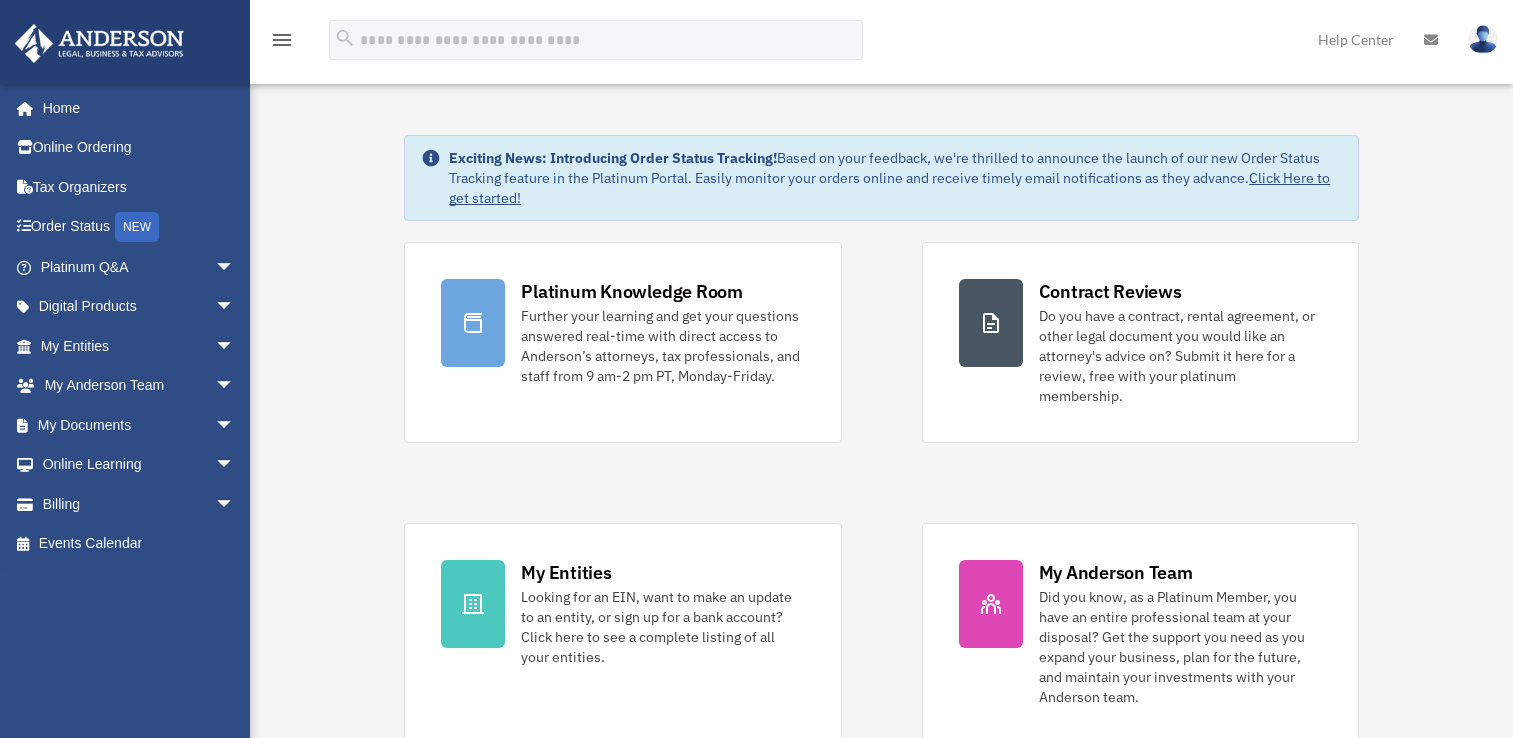 scroll, scrollTop: 0, scrollLeft: 0, axis: both 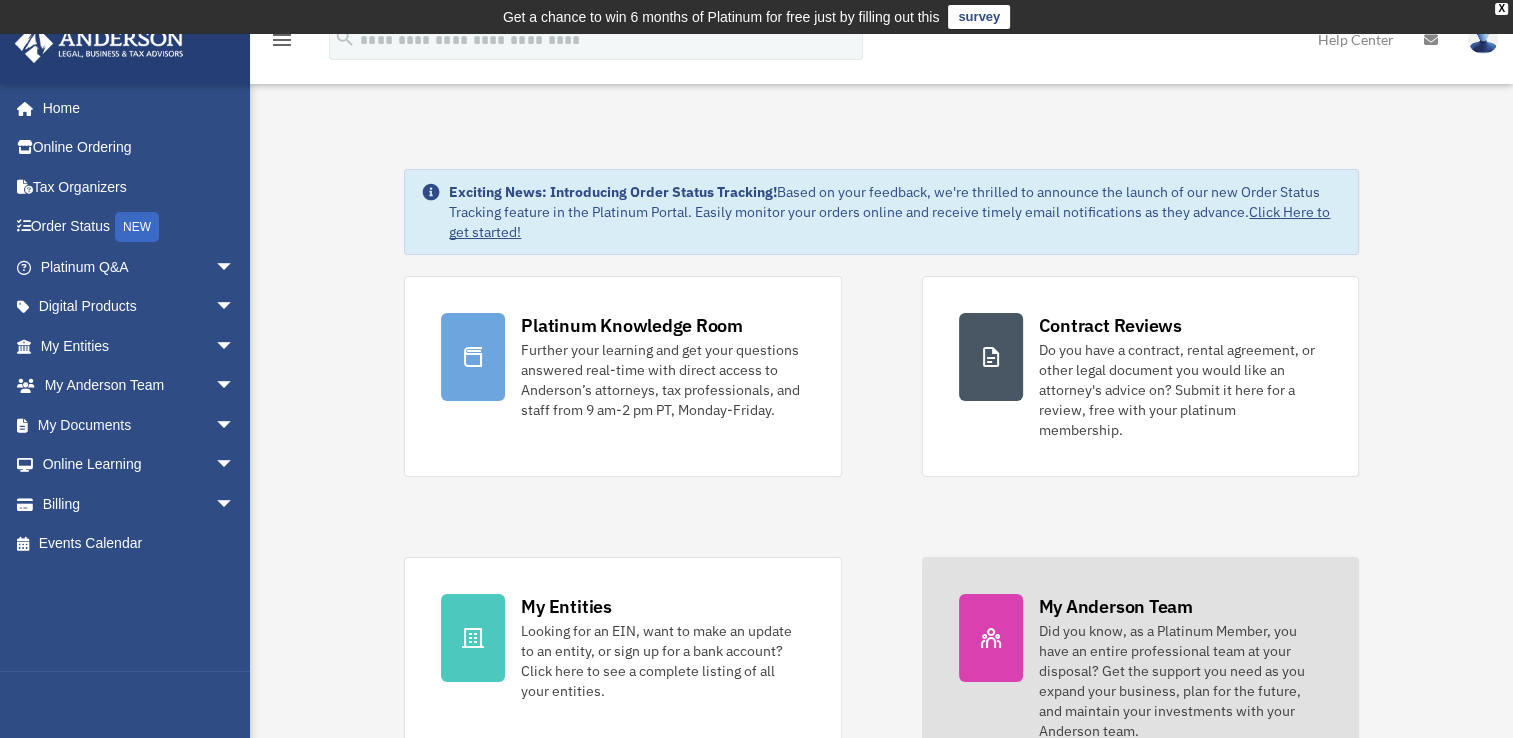 click on "My Anderson Team" at bounding box center (1116, 606) 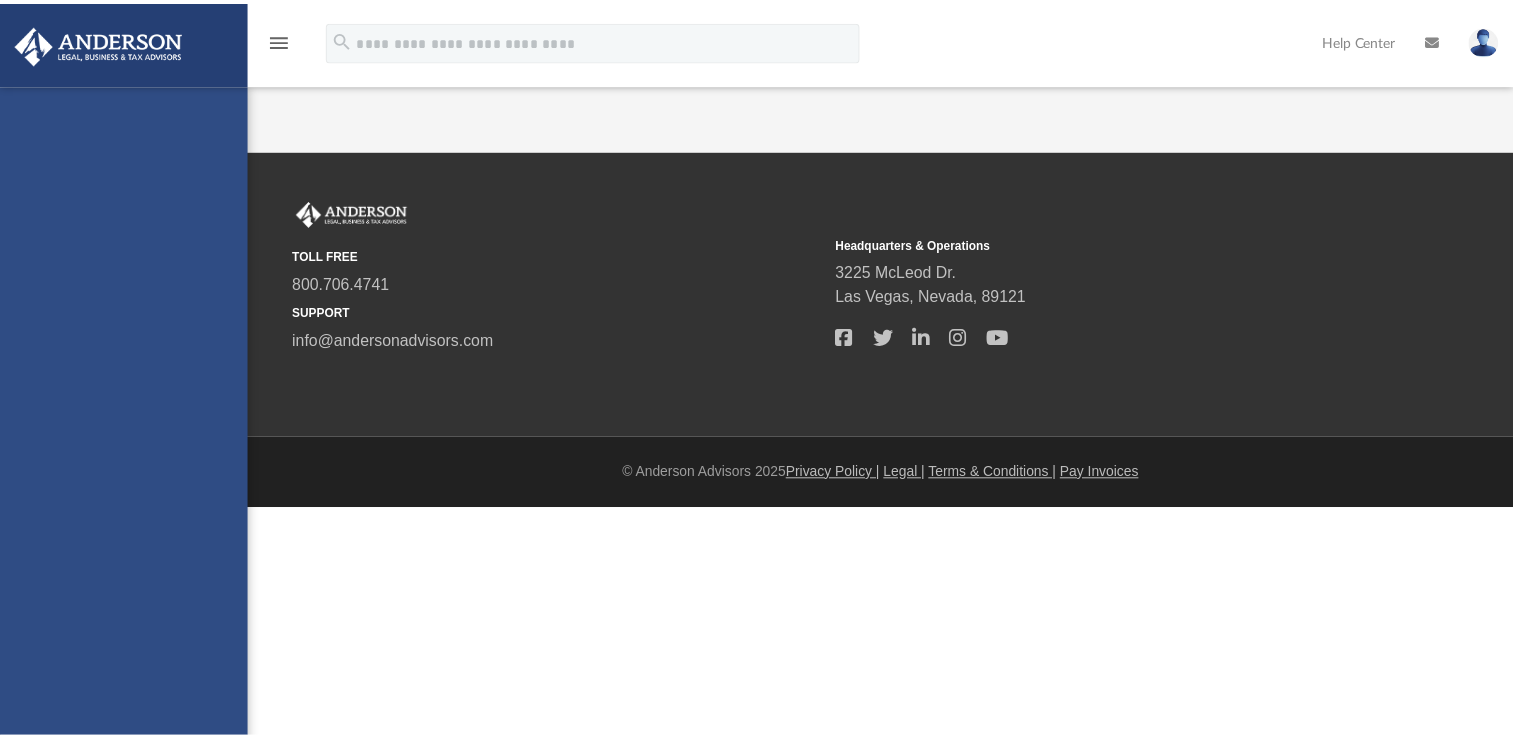scroll, scrollTop: 0, scrollLeft: 0, axis: both 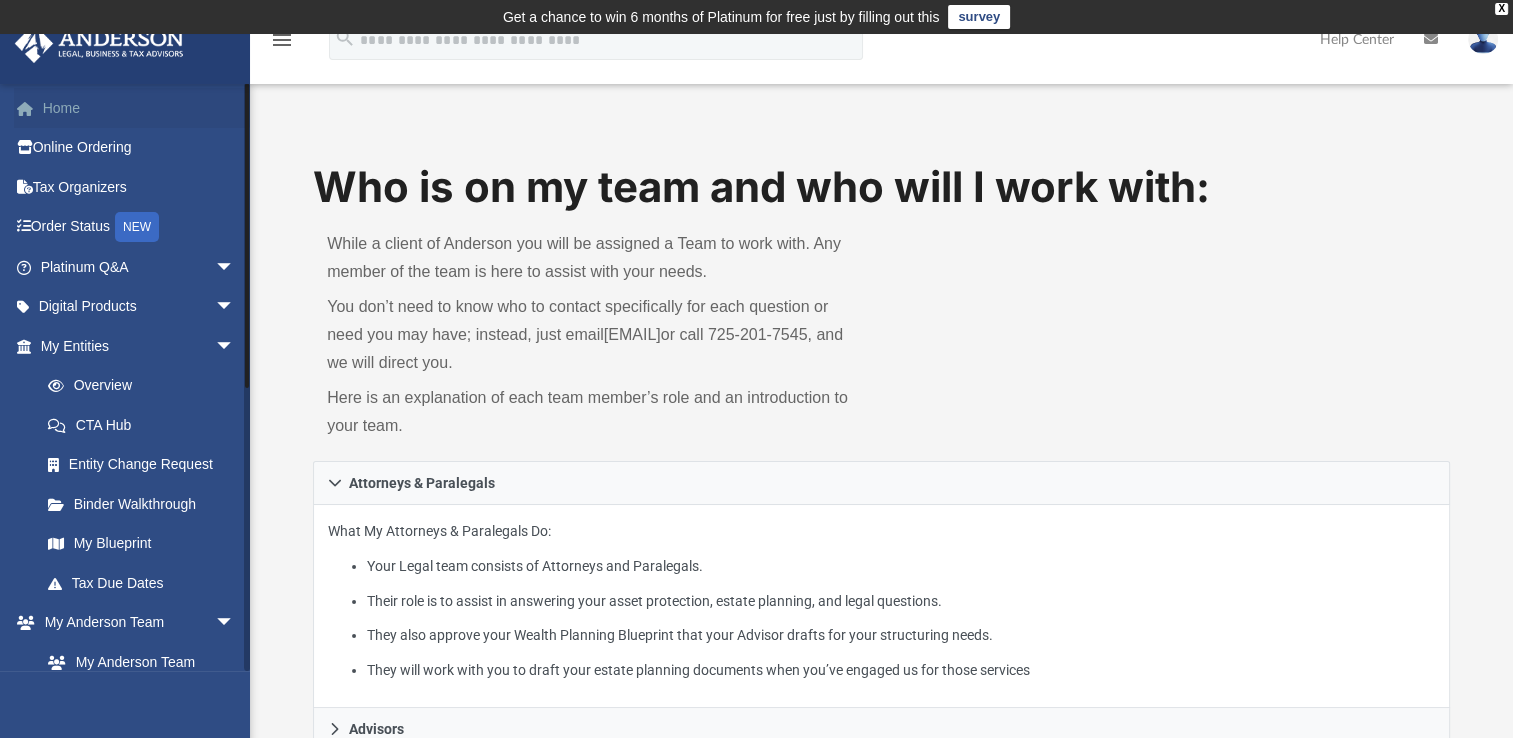 click on "Home" at bounding box center [139, 108] 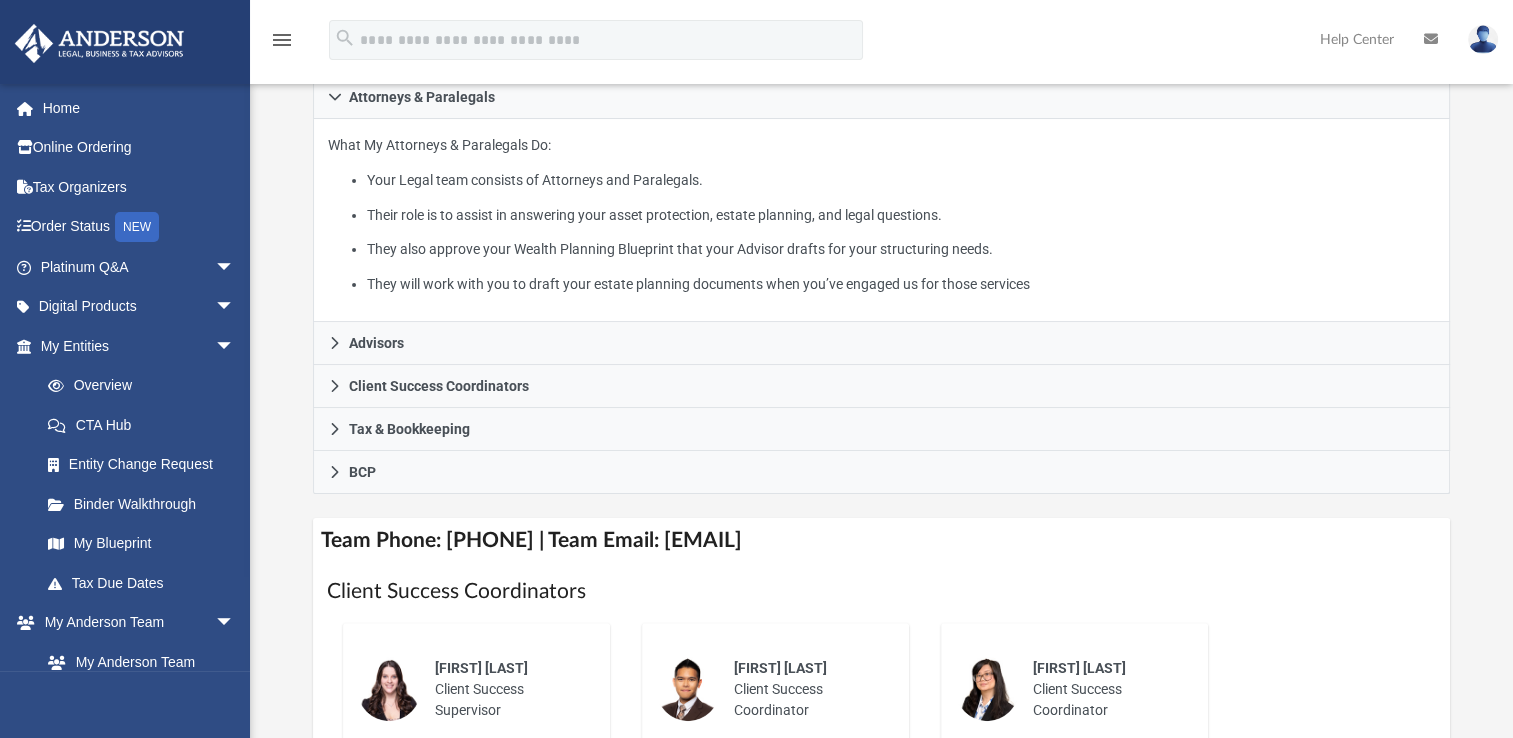 scroll, scrollTop: 504, scrollLeft: 0, axis: vertical 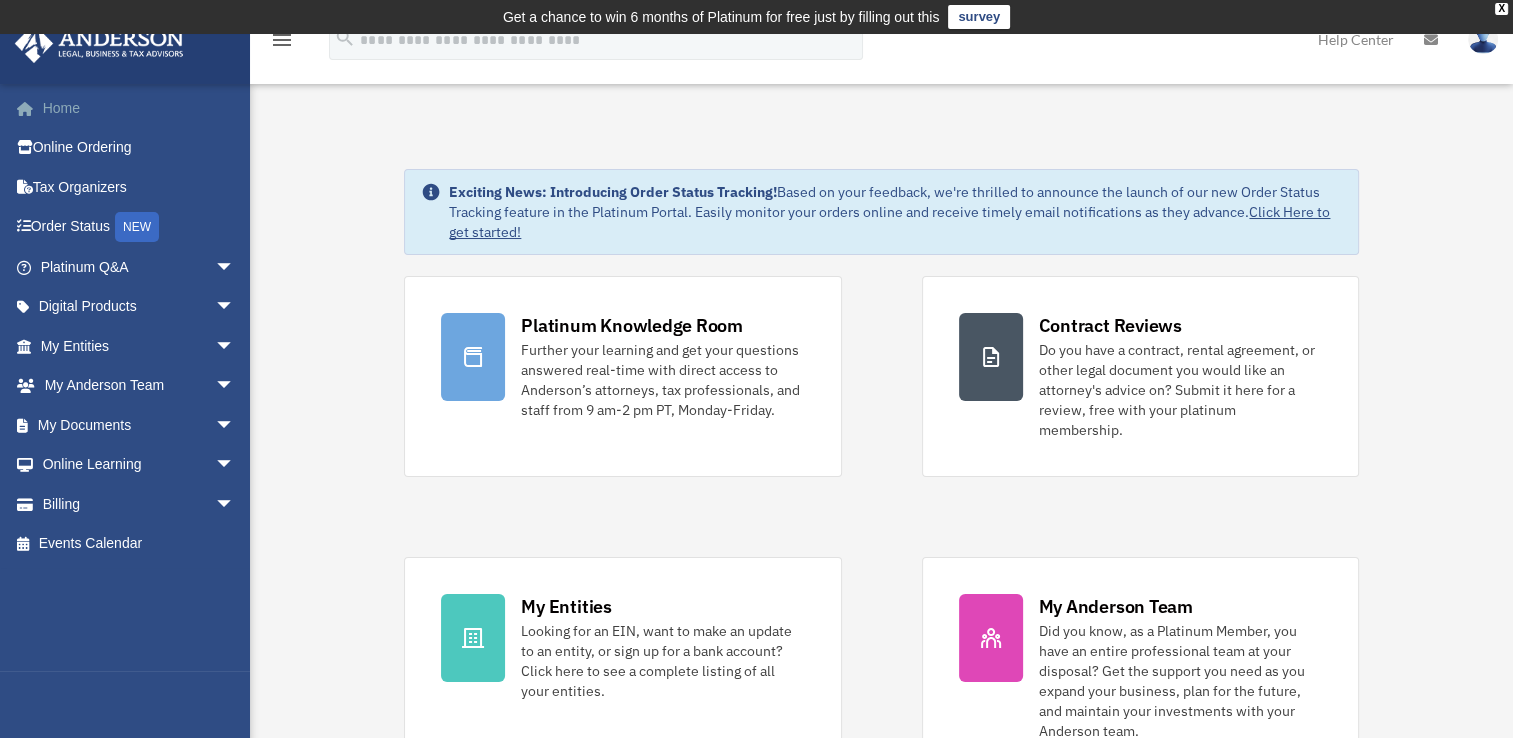 click on "Home" at bounding box center (139, 108) 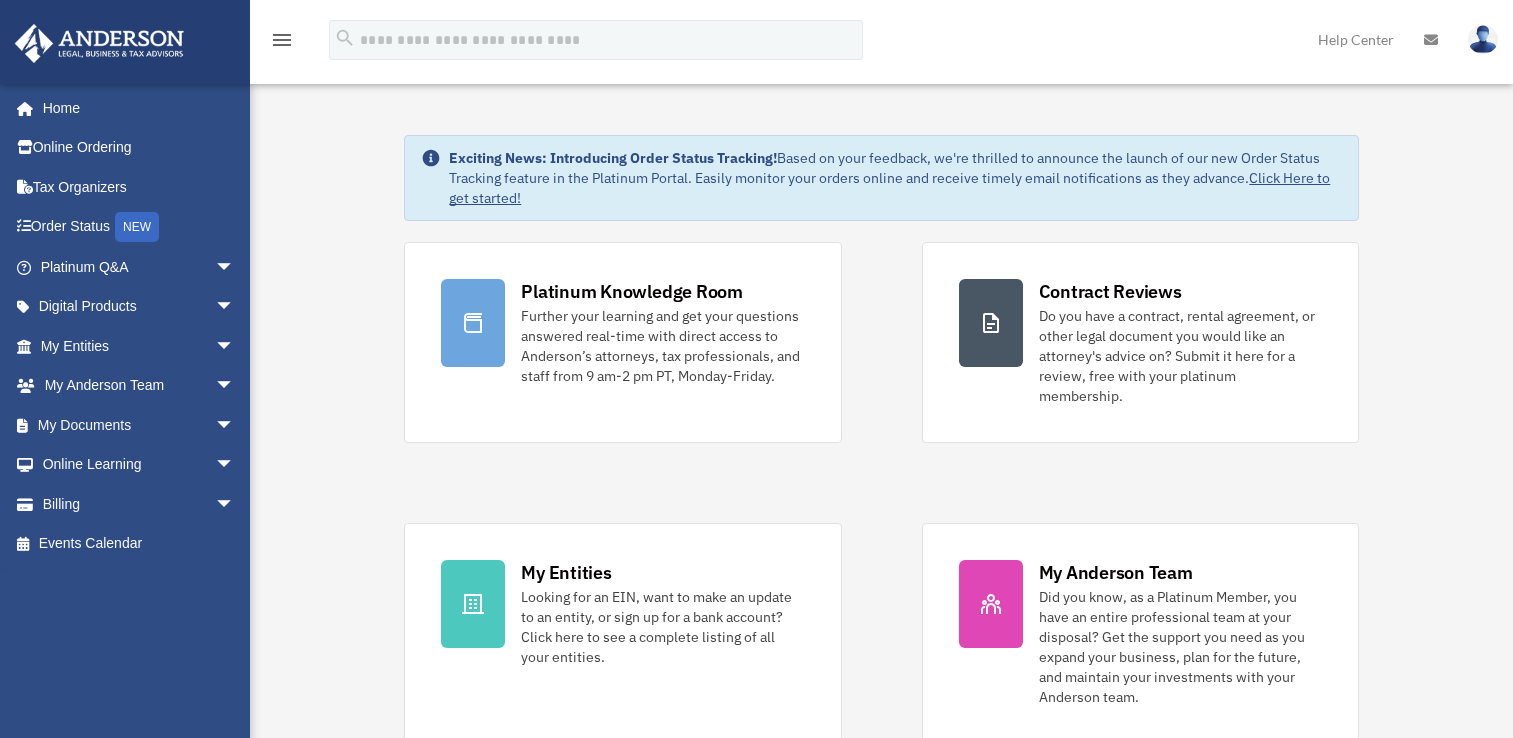 scroll, scrollTop: 0, scrollLeft: 0, axis: both 